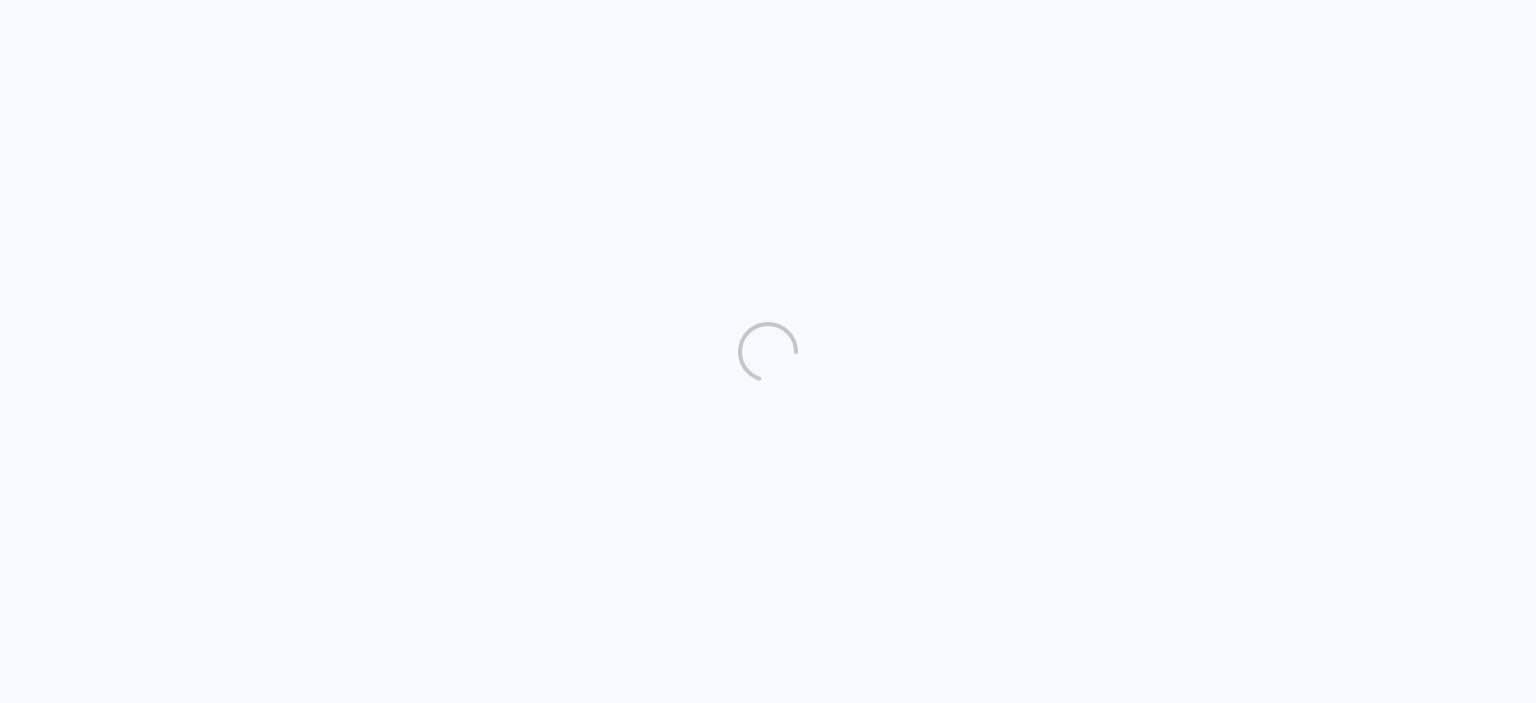 scroll, scrollTop: 0, scrollLeft: 0, axis: both 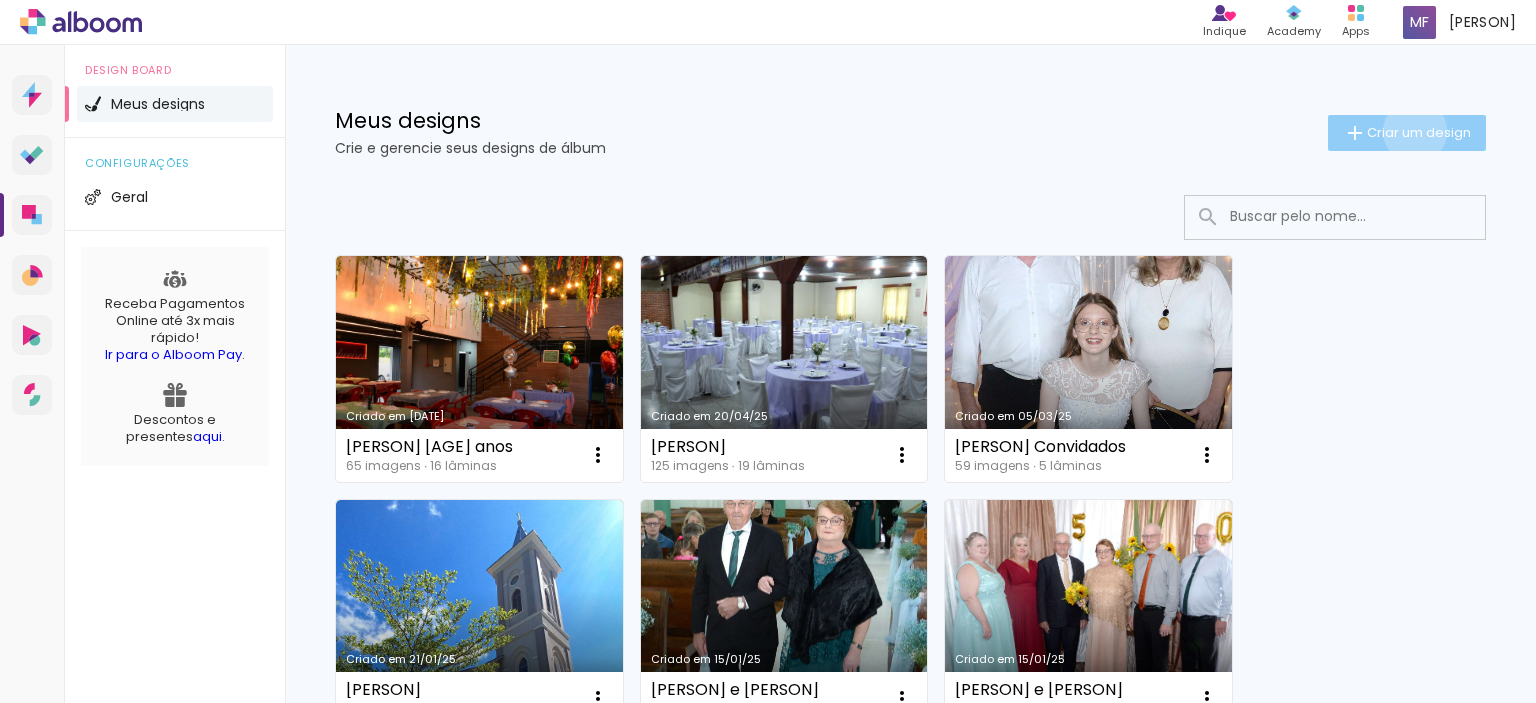 click on "Criar um design" 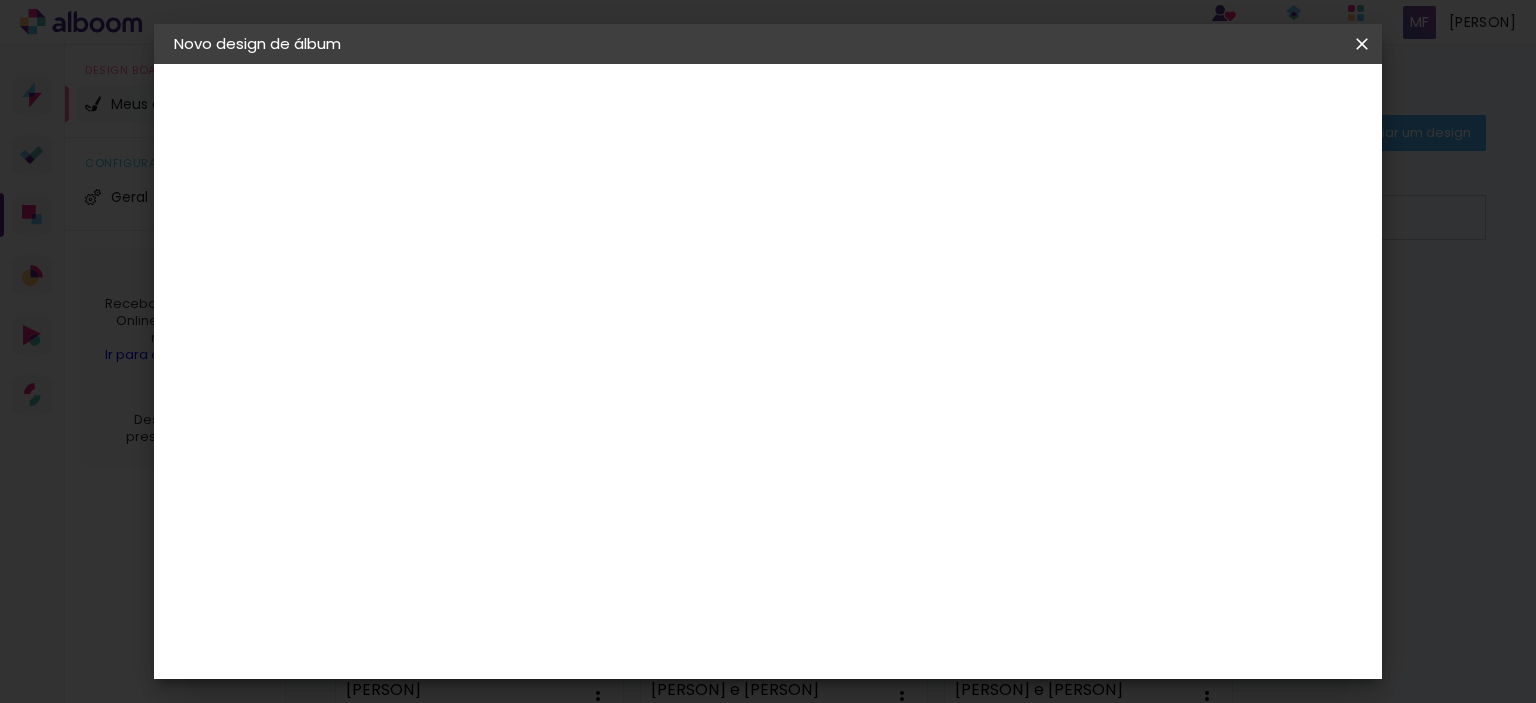click at bounding box center (501, 268) 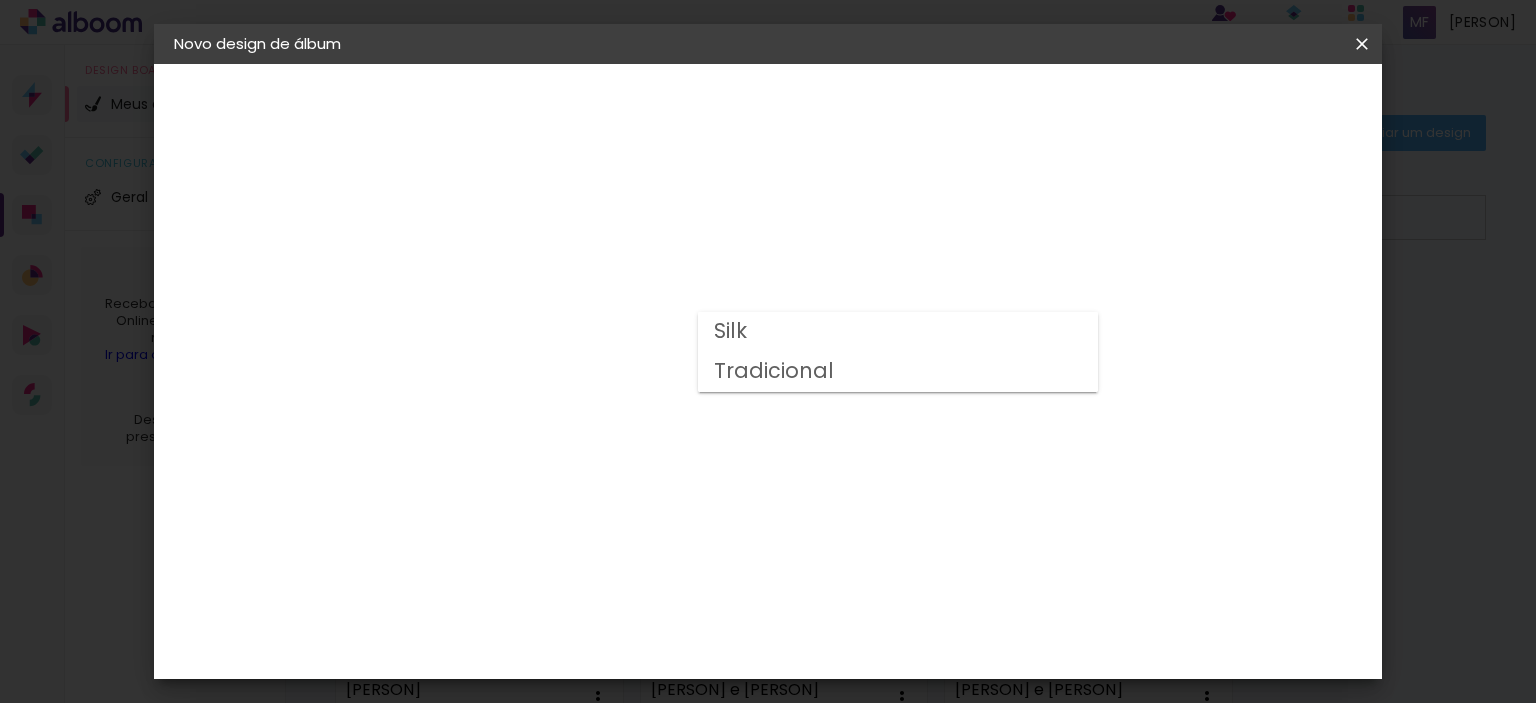 click on "Tradicional" at bounding box center (898, 372) 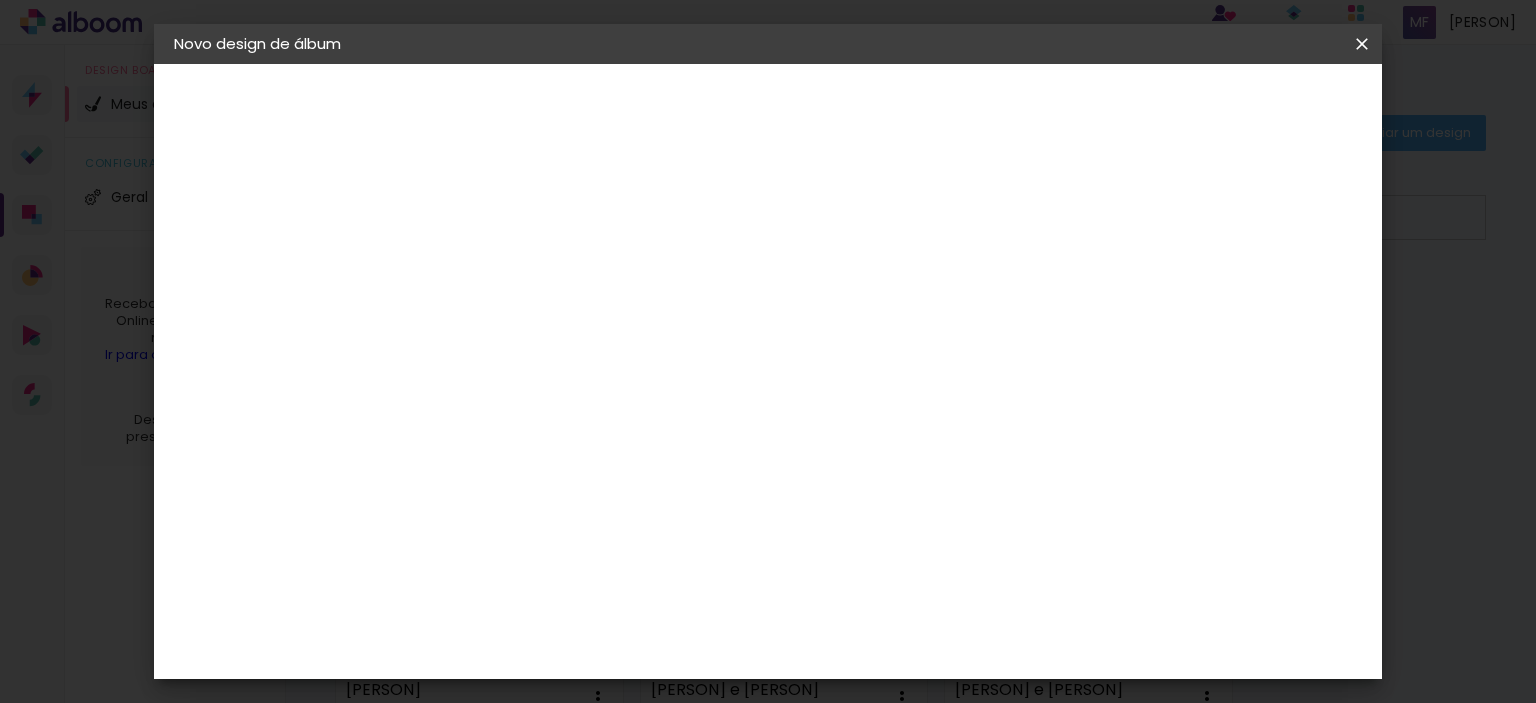 scroll, scrollTop: 300, scrollLeft: 0, axis: vertical 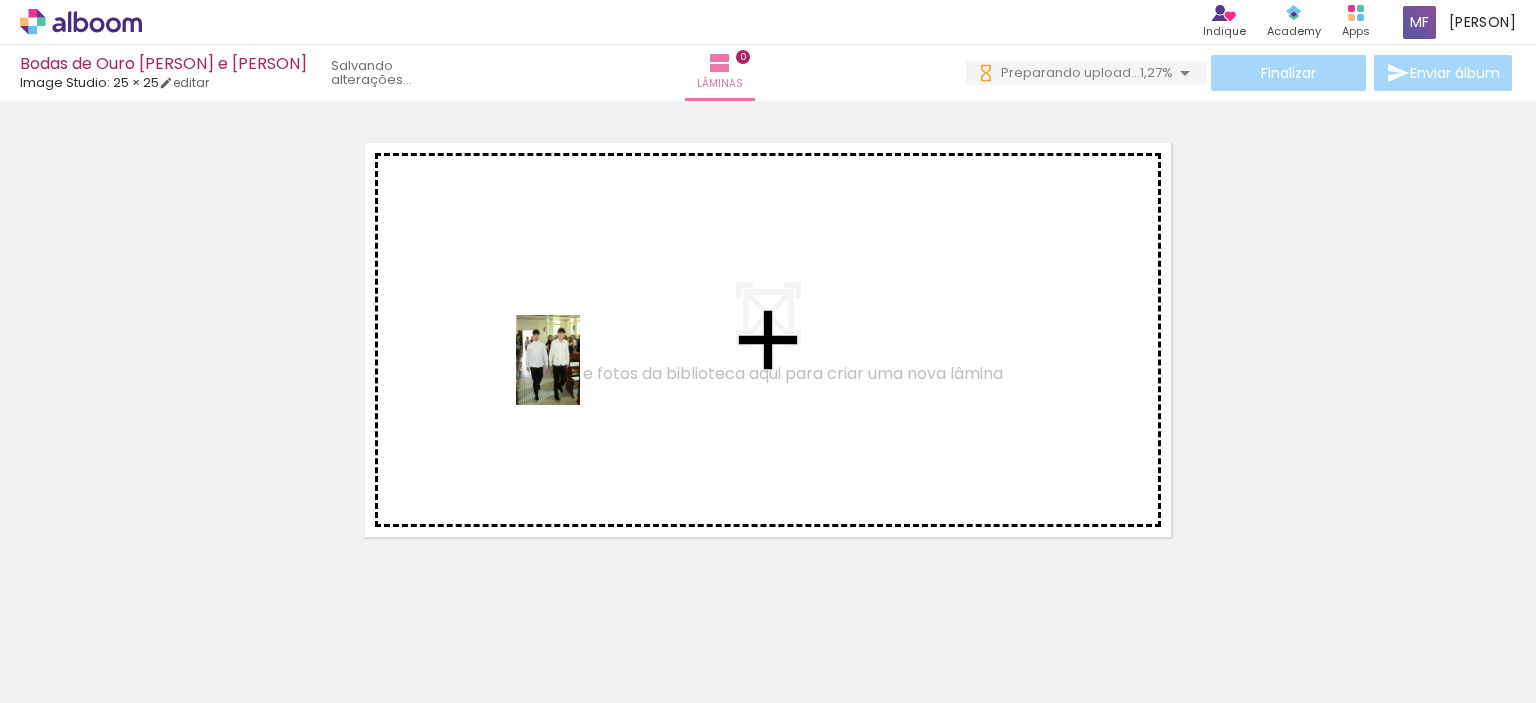 drag, startPoint x: 900, startPoint y: 653, endPoint x: 576, endPoint y: 375, distance: 426.9192 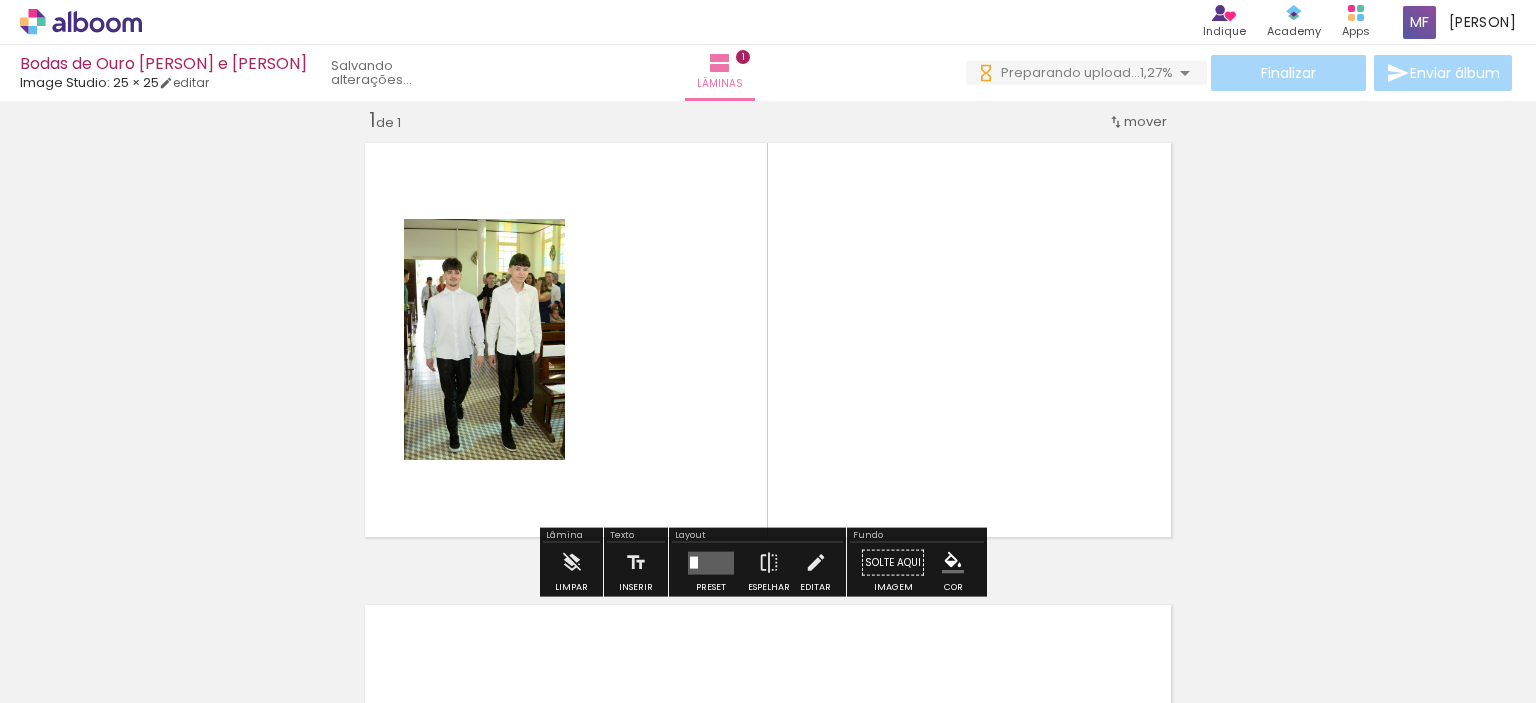 scroll, scrollTop: 25, scrollLeft: 0, axis: vertical 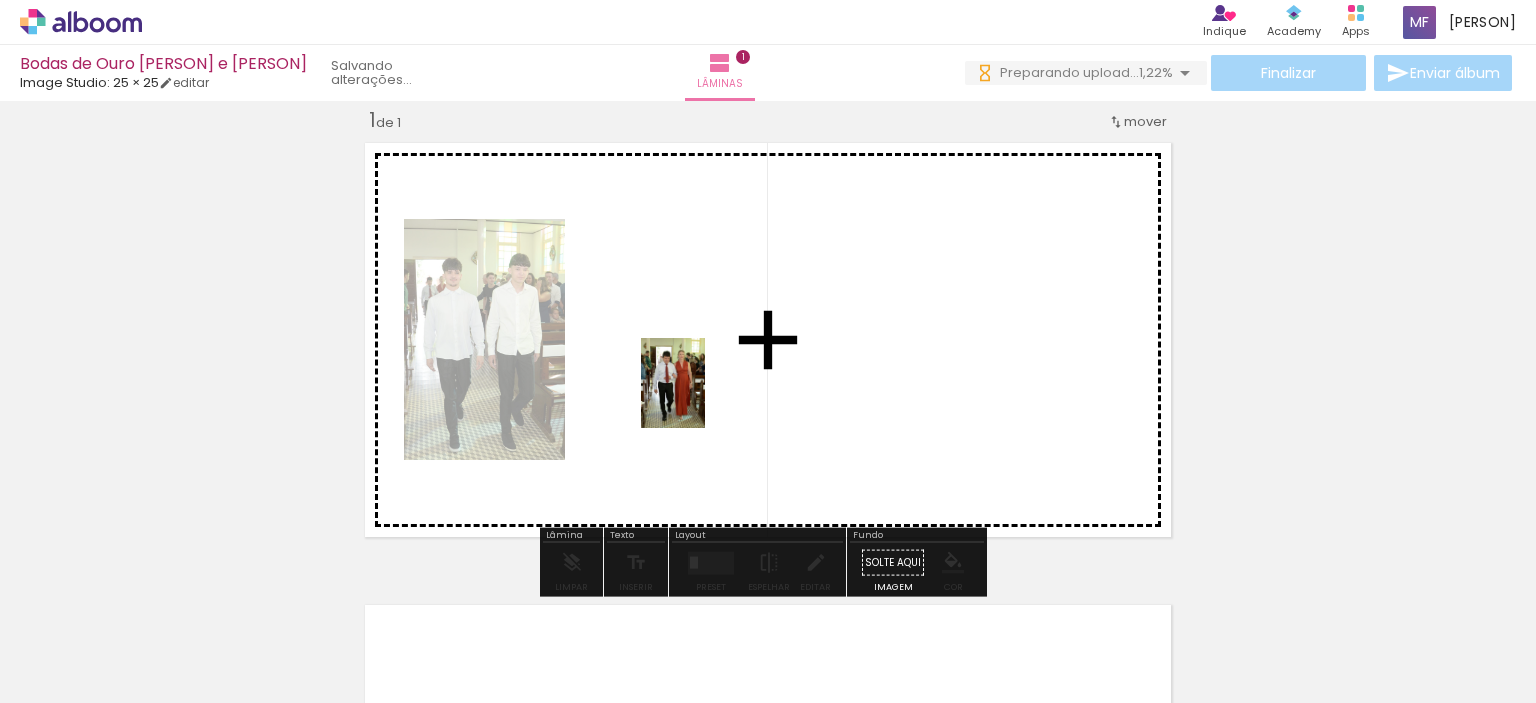 drag, startPoint x: 1000, startPoint y: 658, endPoint x: 696, endPoint y: 392, distance: 403.94553 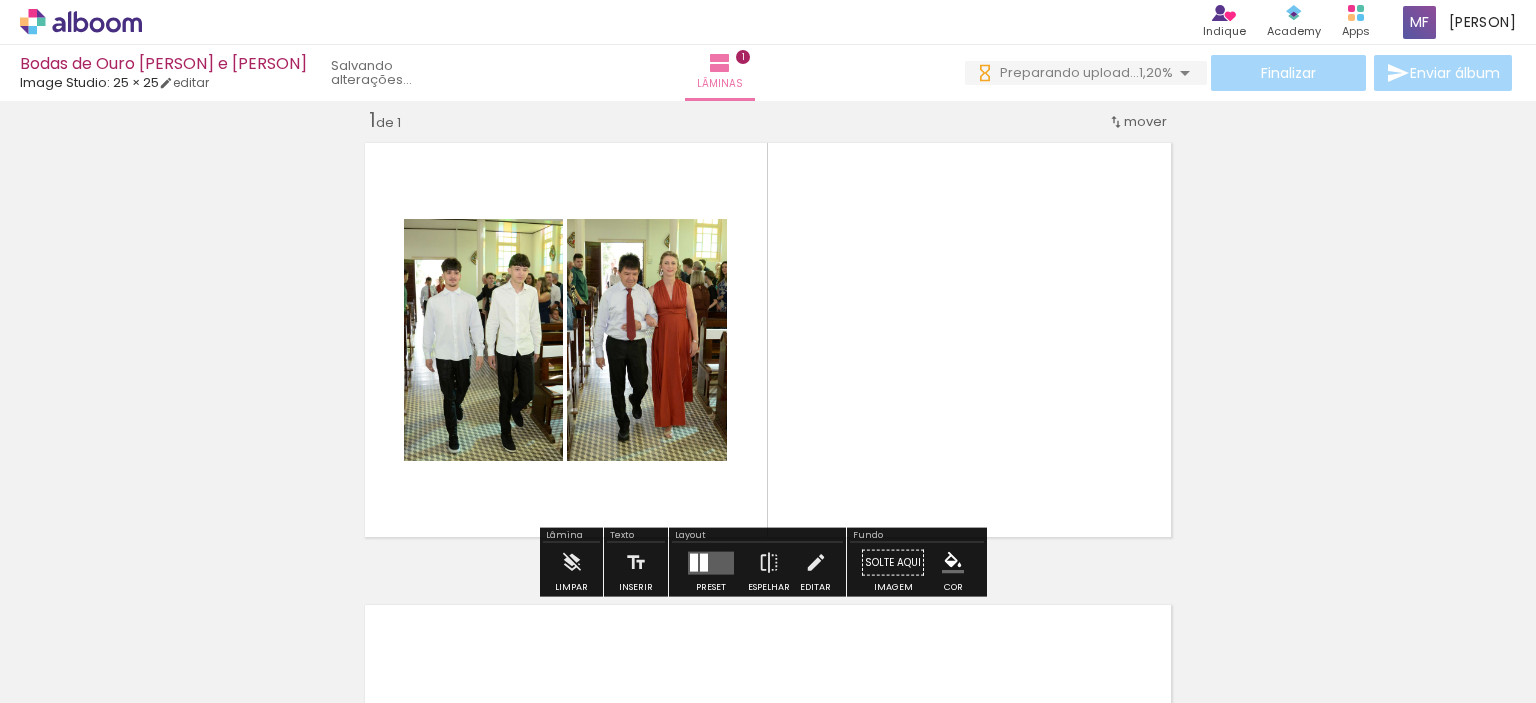 scroll, scrollTop: 0, scrollLeft: 0, axis: both 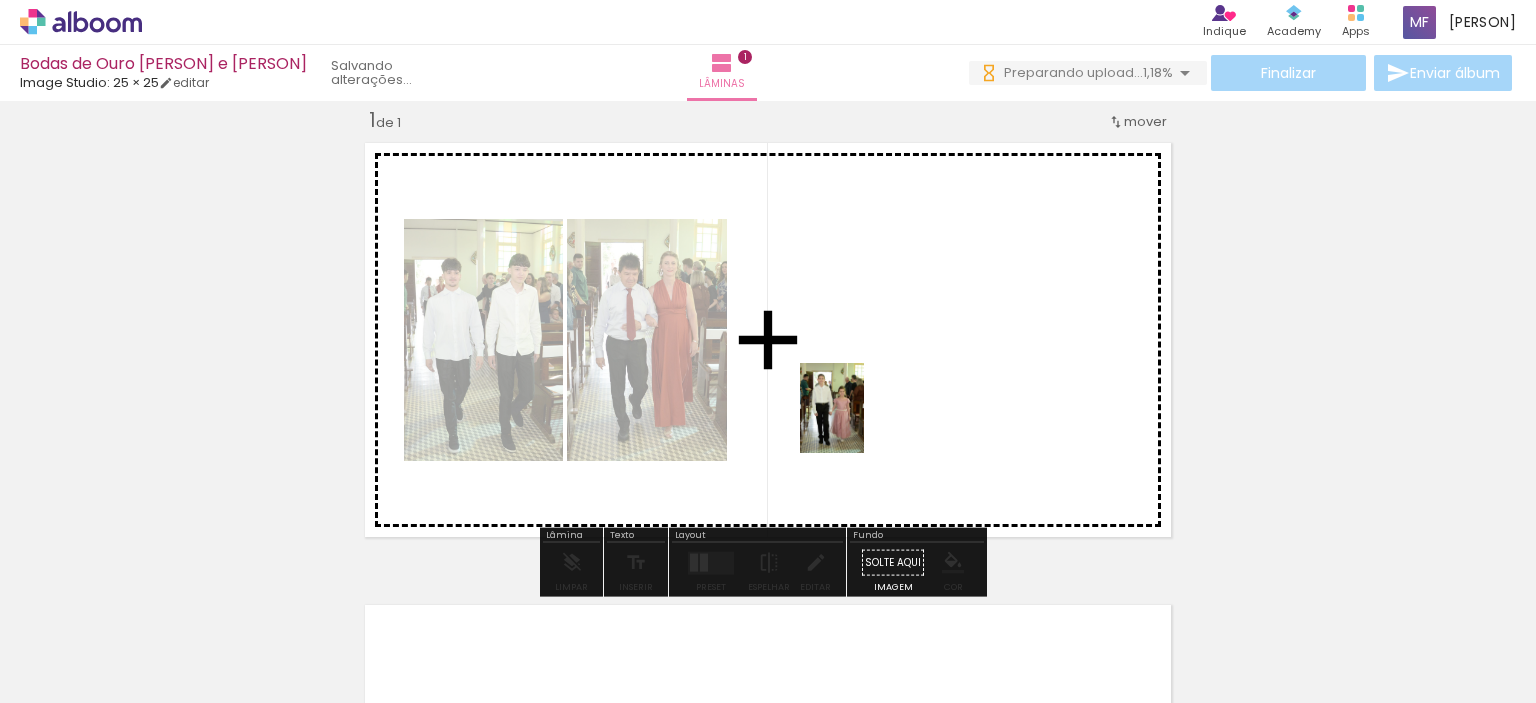drag, startPoint x: 1080, startPoint y: 631, endPoint x: 860, endPoint y: 423, distance: 302.76062 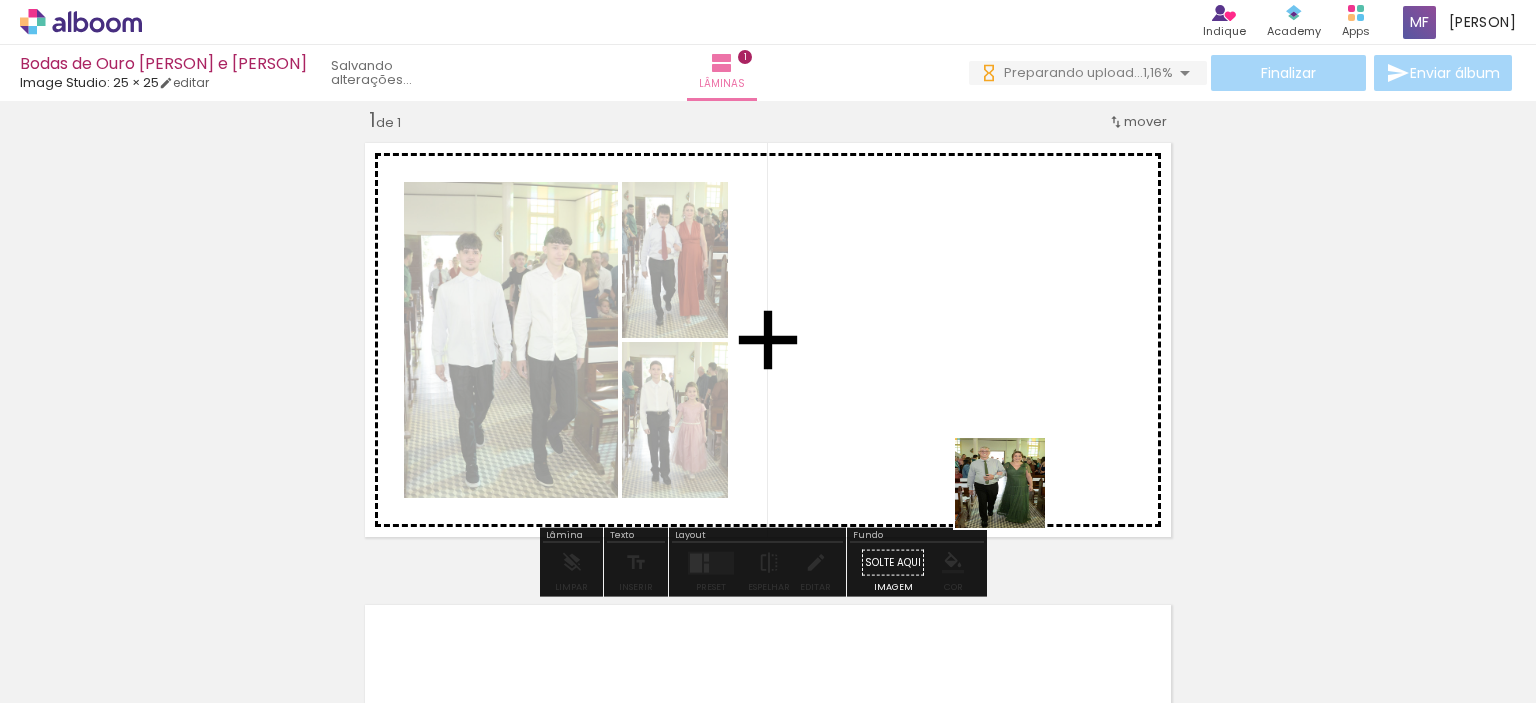 scroll, scrollTop: 0, scrollLeft: 0, axis: both 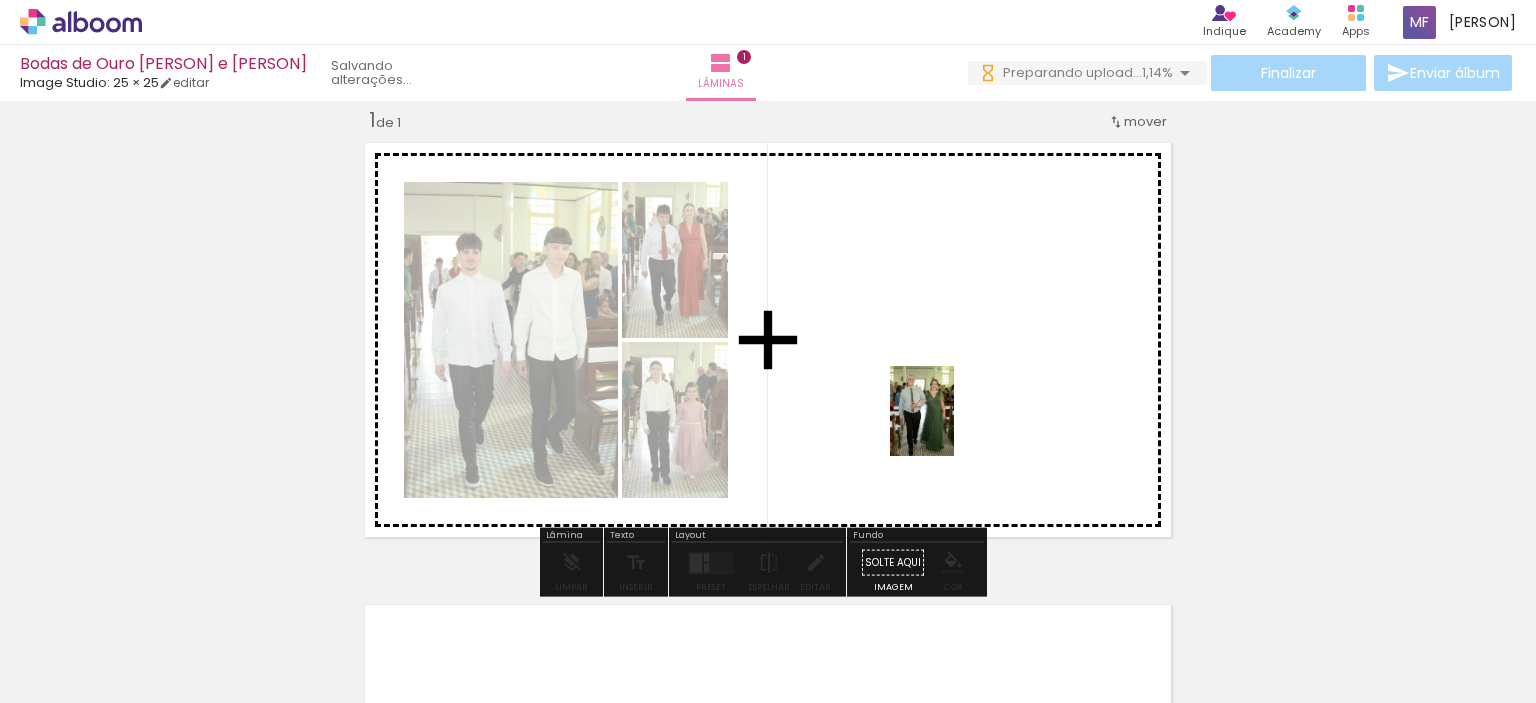drag, startPoint x: 1207, startPoint y: 647, endPoint x: 947, endPoint y: 418, distance: 346.46933 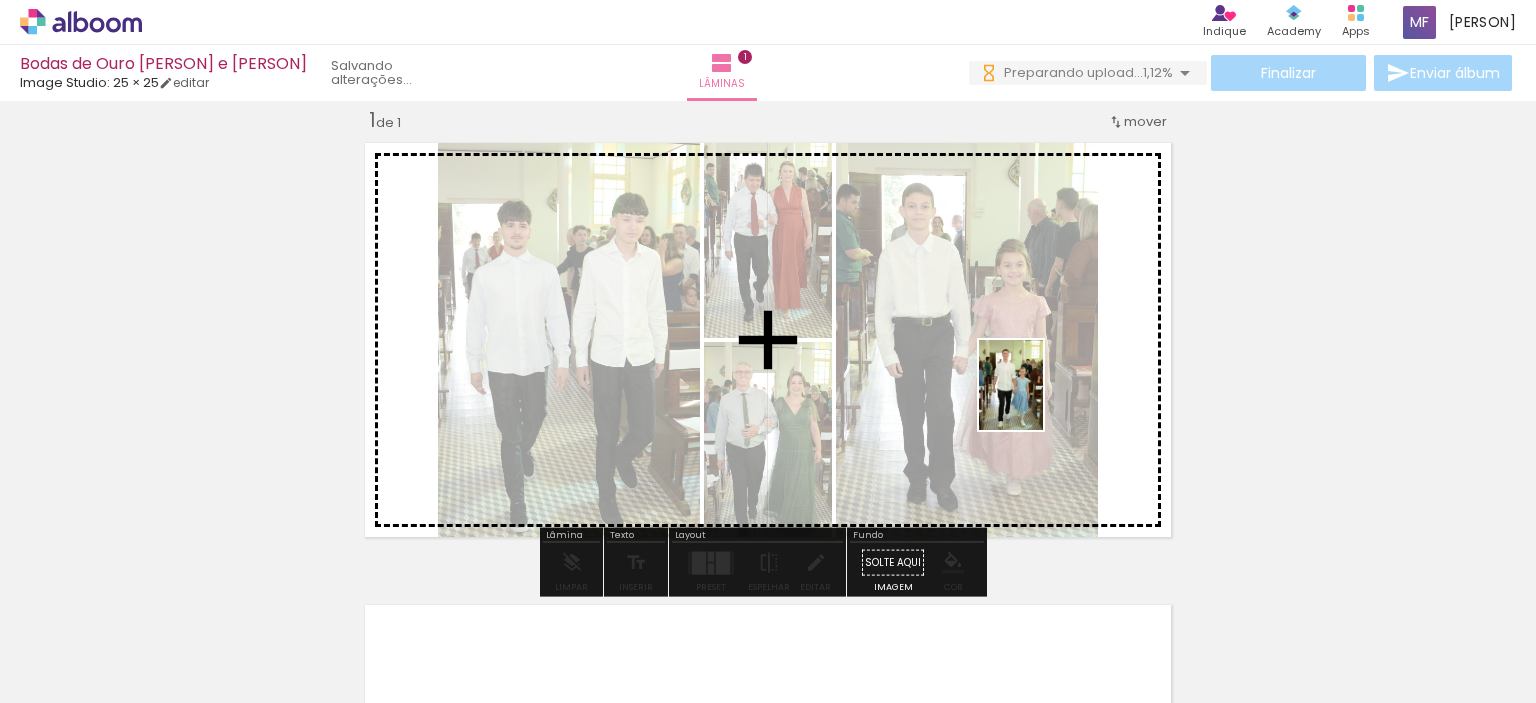 drag, startPoint x: 1313, startPoint y: 645, endPoint x: 1039, endPoint y: 400, distance: 367.56088 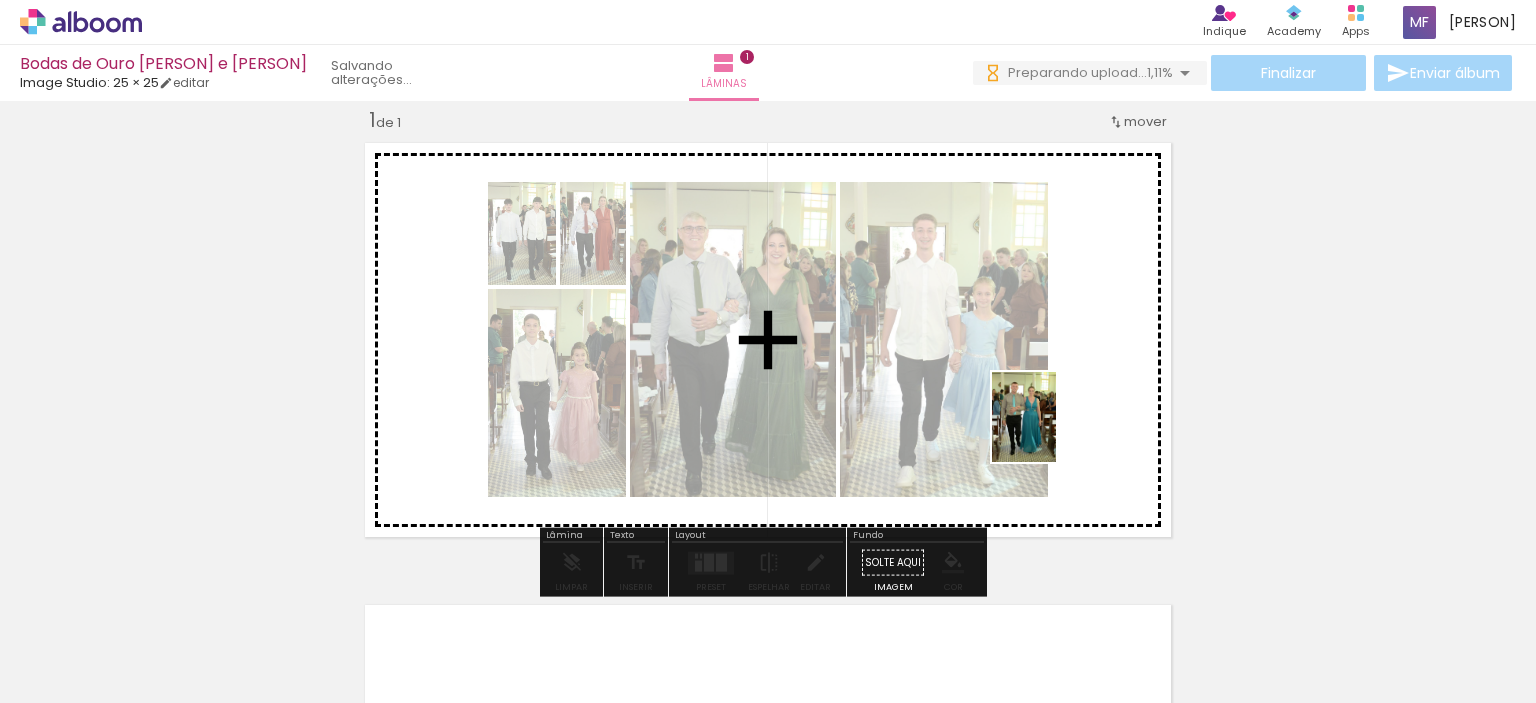 drag, startPoint x: 1463, startPoint y: 648, endPoint x: 1052, endPoint y: 432, distance: 464.3027 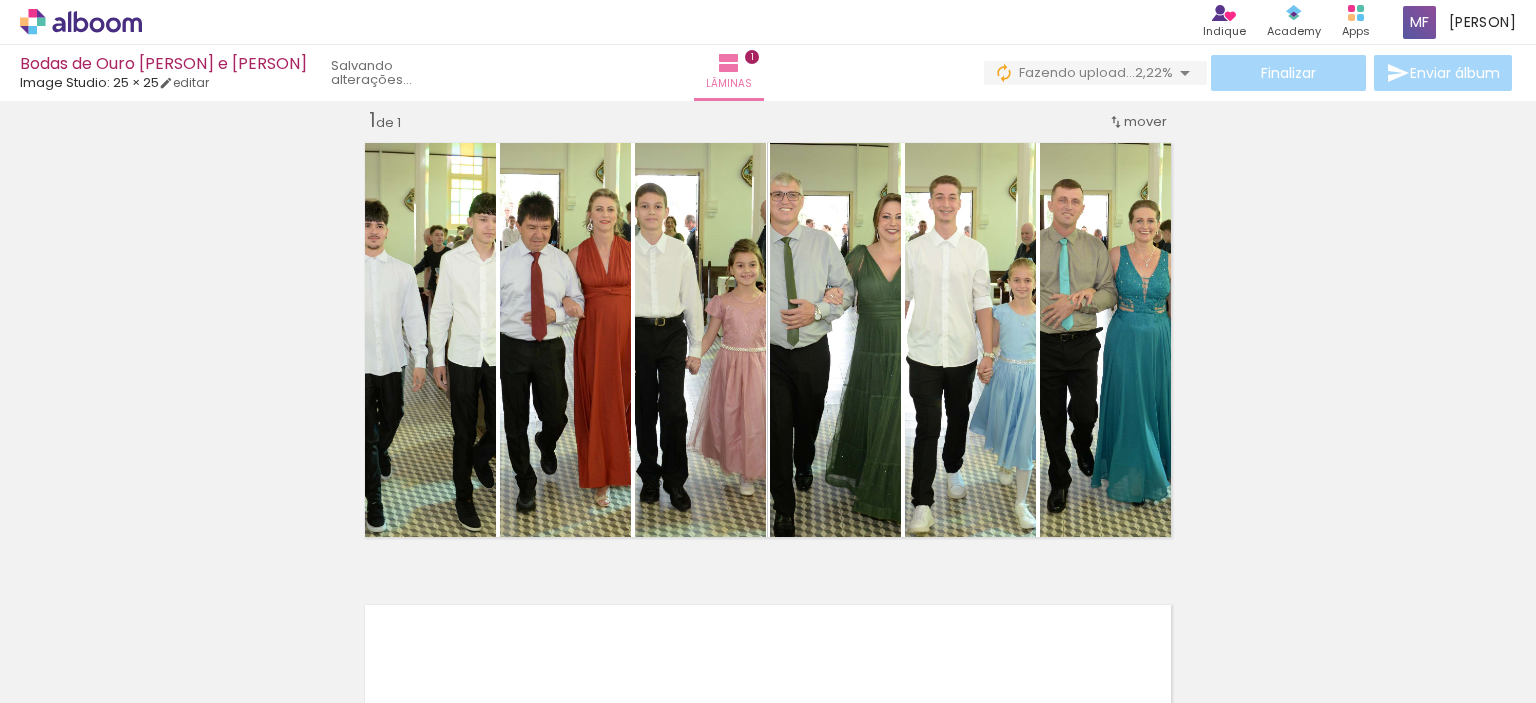 scroll, scrollTop: 0, scrollLeft: 680, axis: horizontal 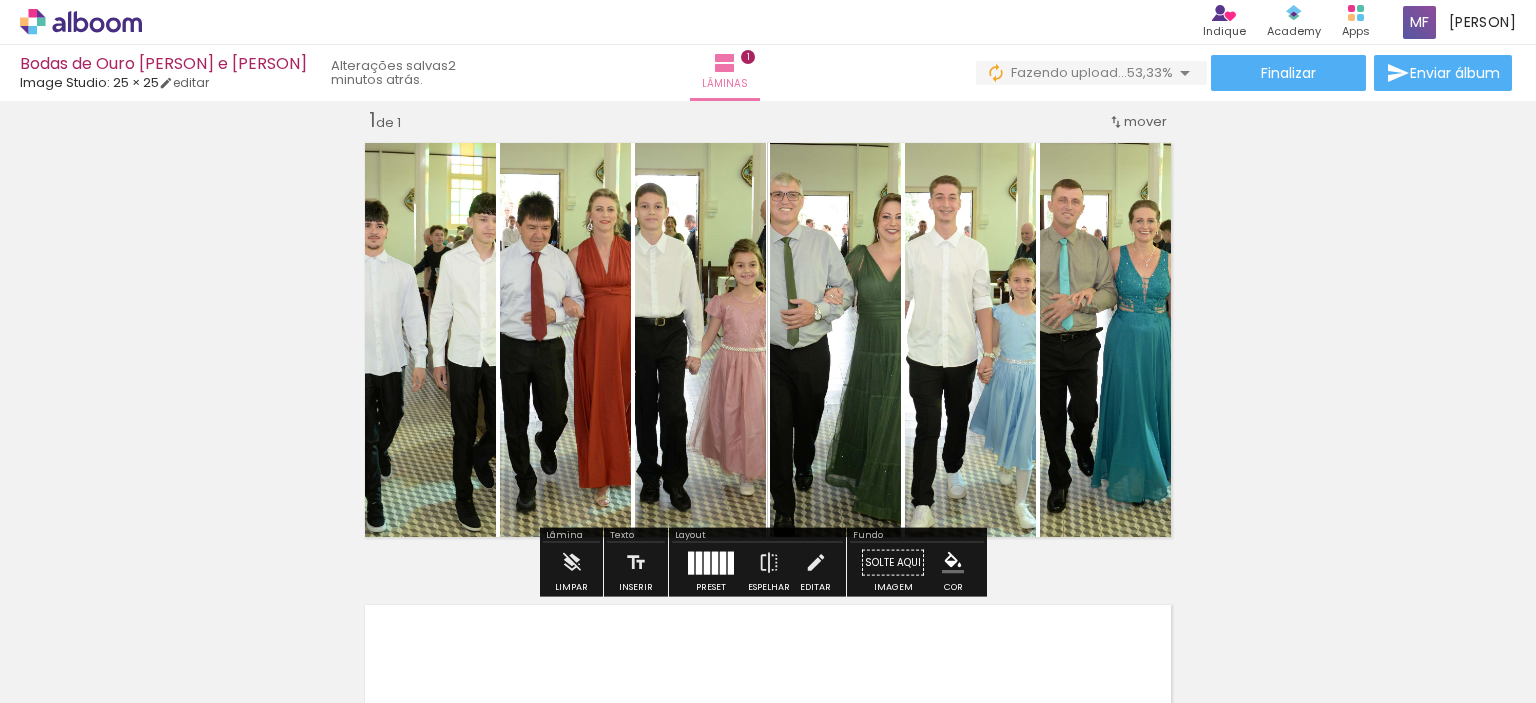 click at bounding box center (711, 562) 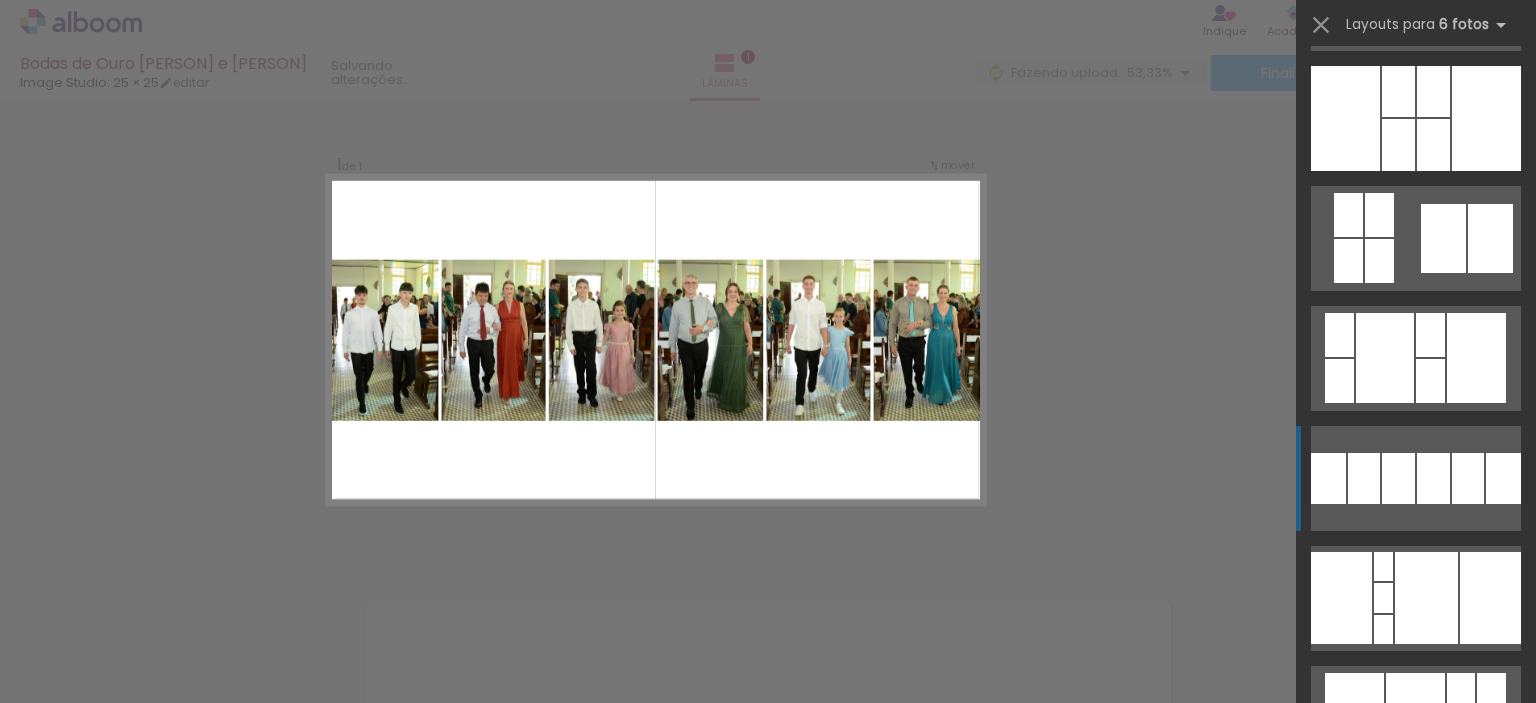 scroll, scrollTop: 1400, scrollLeft: 0, axis: vertical 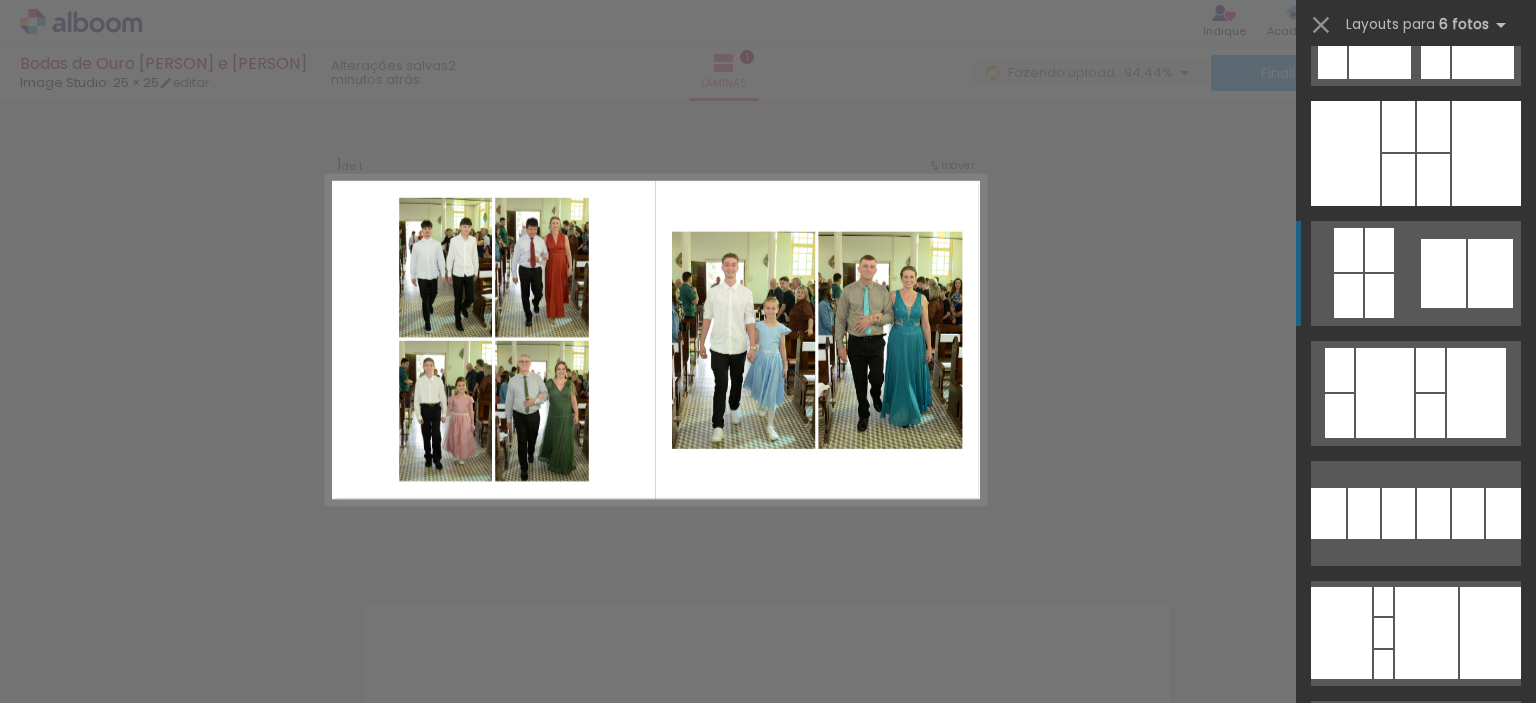 click at bounding box center (1416, 273) 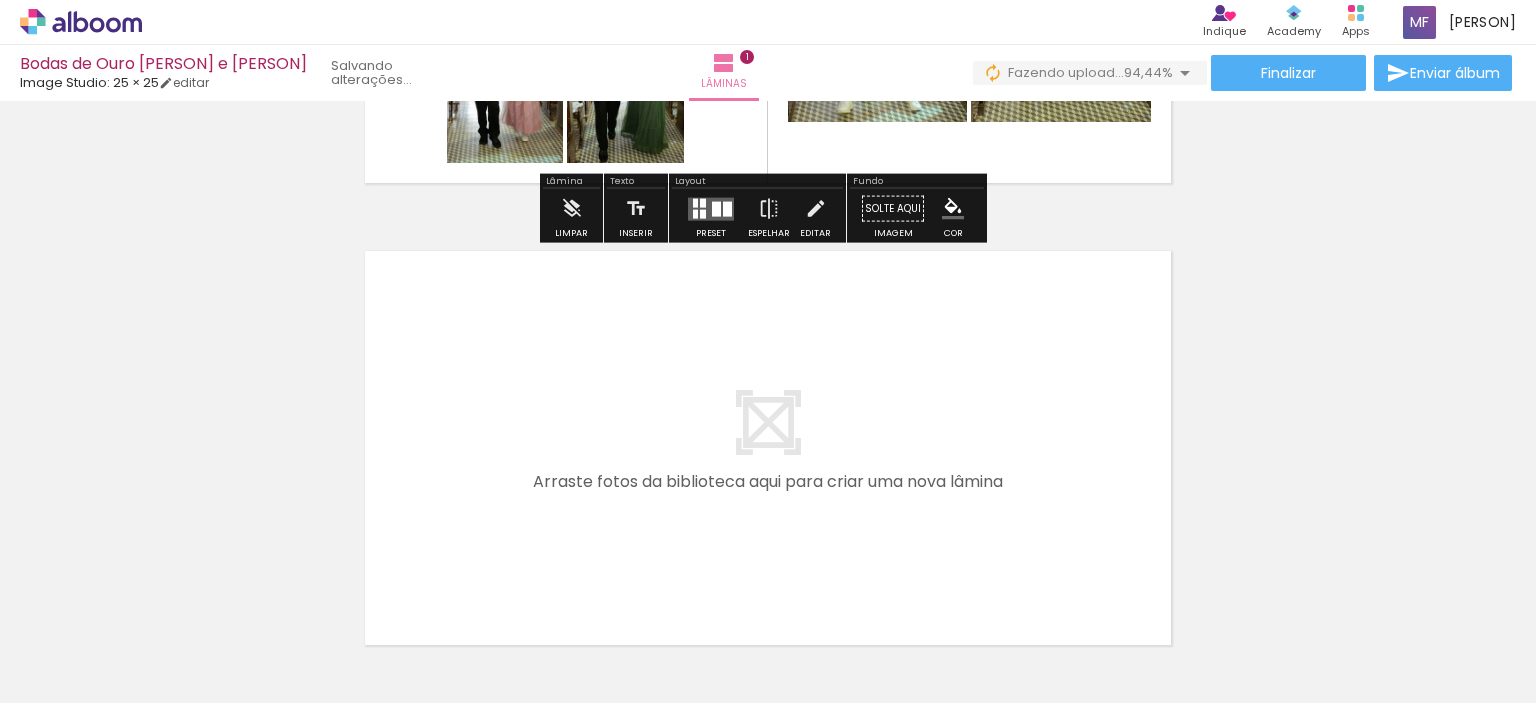 scroll, scrollTop: 425, scrollLeft: 0, axis: vertical 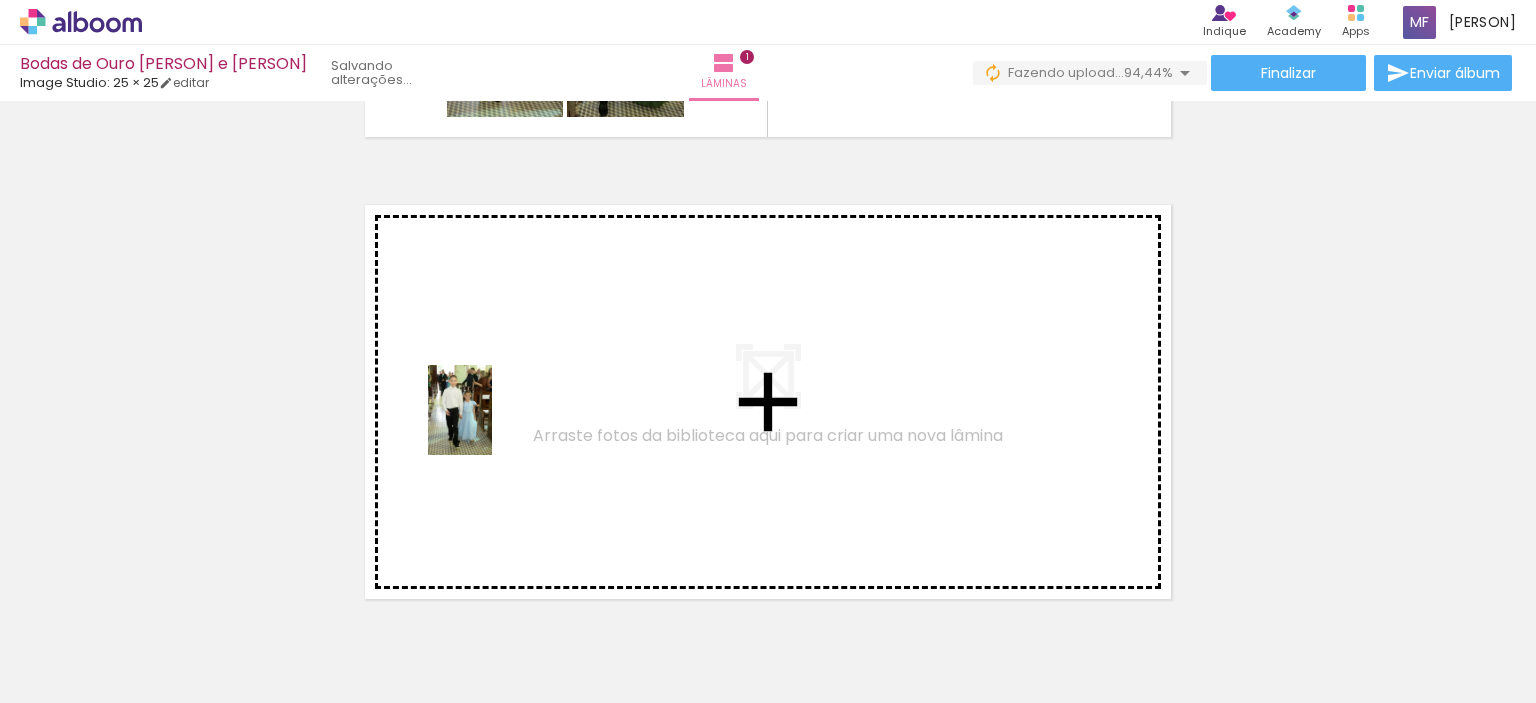drag, startPoint x: 449, startPoint y: 641, endPoint x: 548, endPoint y: 633, distance: 99.32271 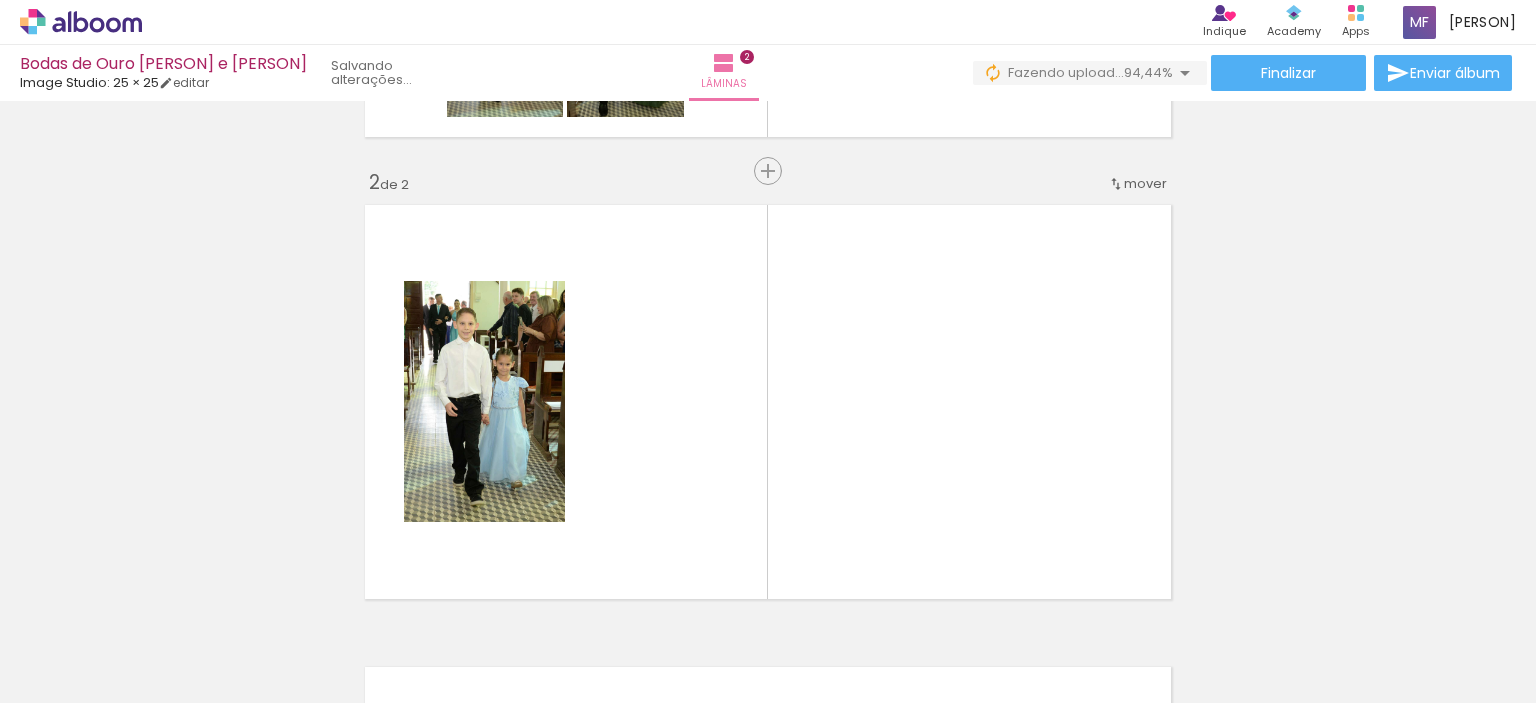 scroll, scrollTop: 487, scrollLeft: 0, axis: vertical 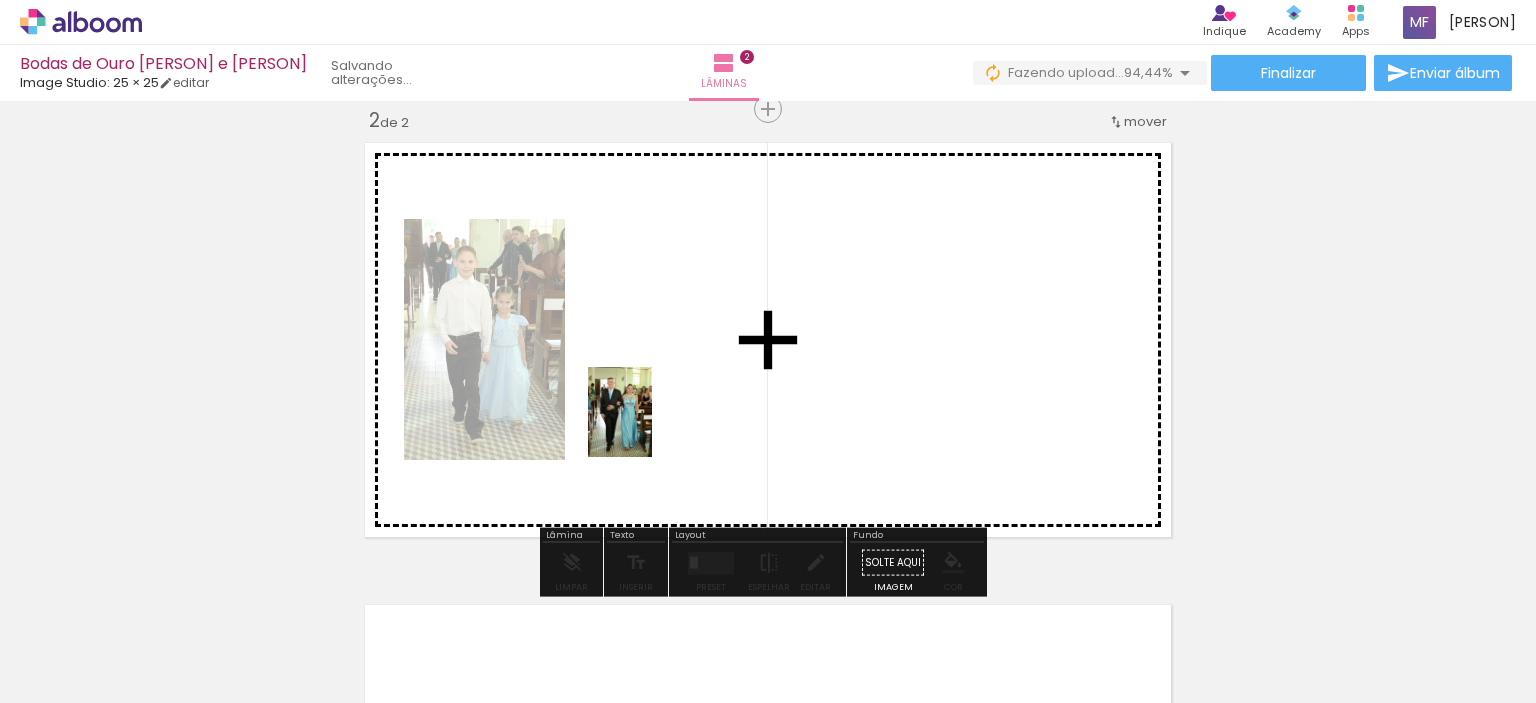 drag, startPoint x: 579, startPoint y: 643, endPoint x: 696, endPoint y: 625, distance: 118.37652 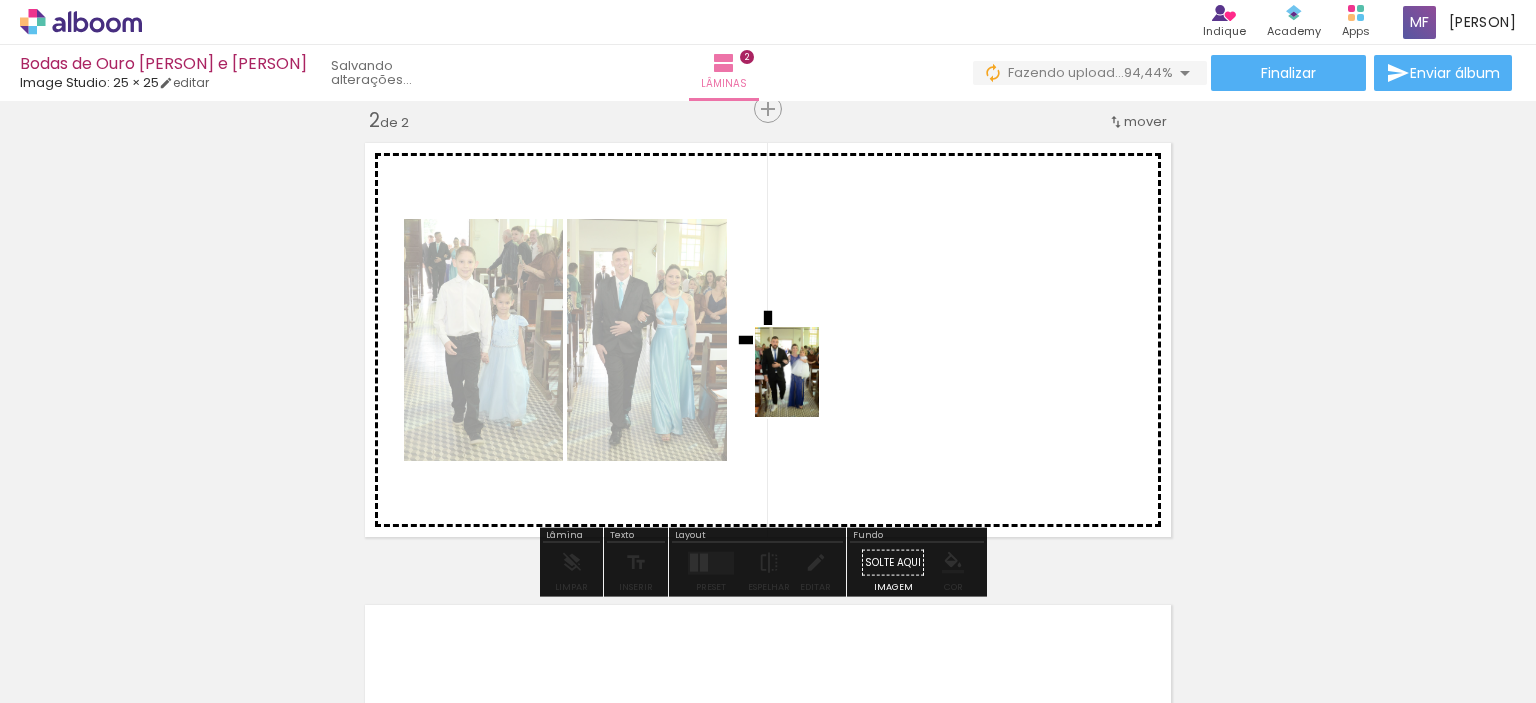 drag, startPoint x: 706, startPoint y: 641, endPoint x: 831, endPoint y: 635, distance: 125.14392 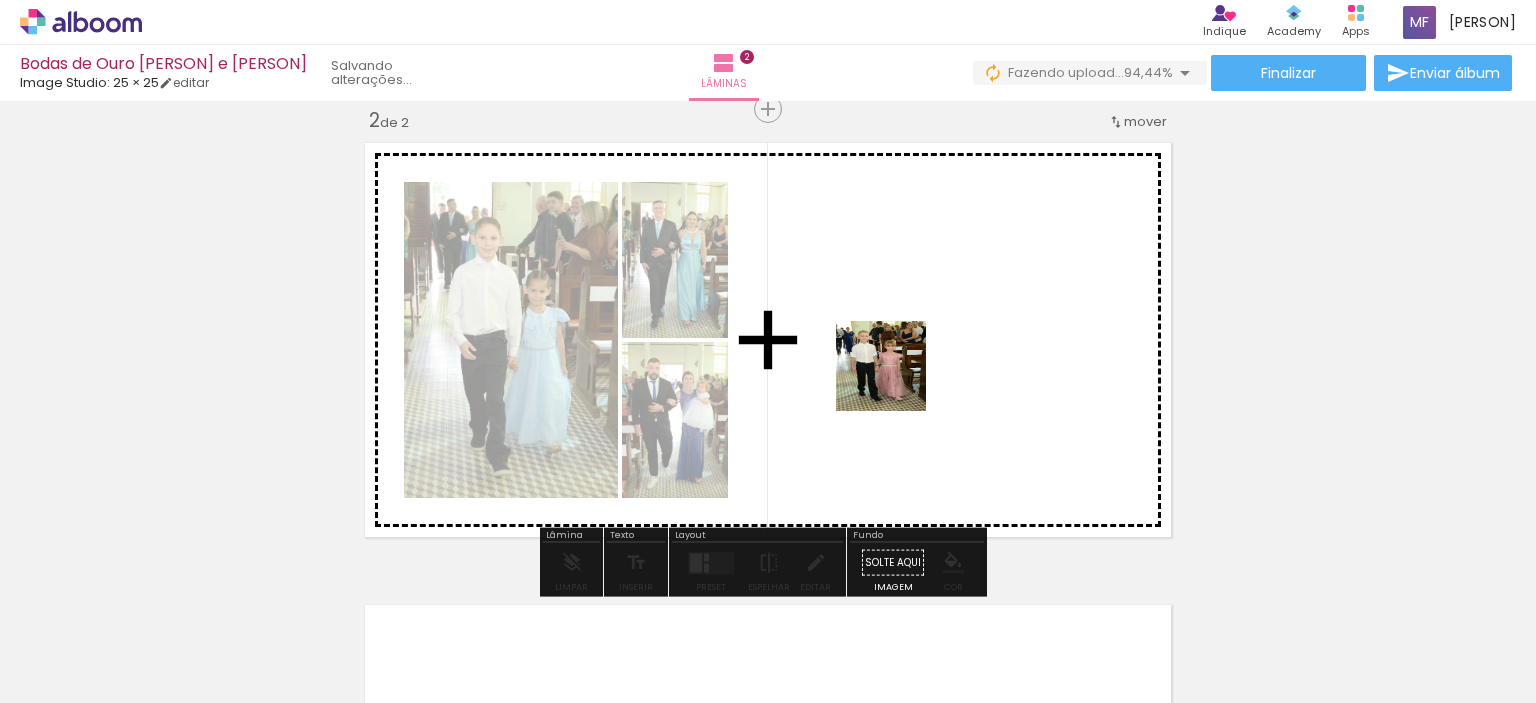 drag, startPoint x: 831, startPoint y: 638, endPoint x: 909, endPoint y: 637, distance: 78.00641 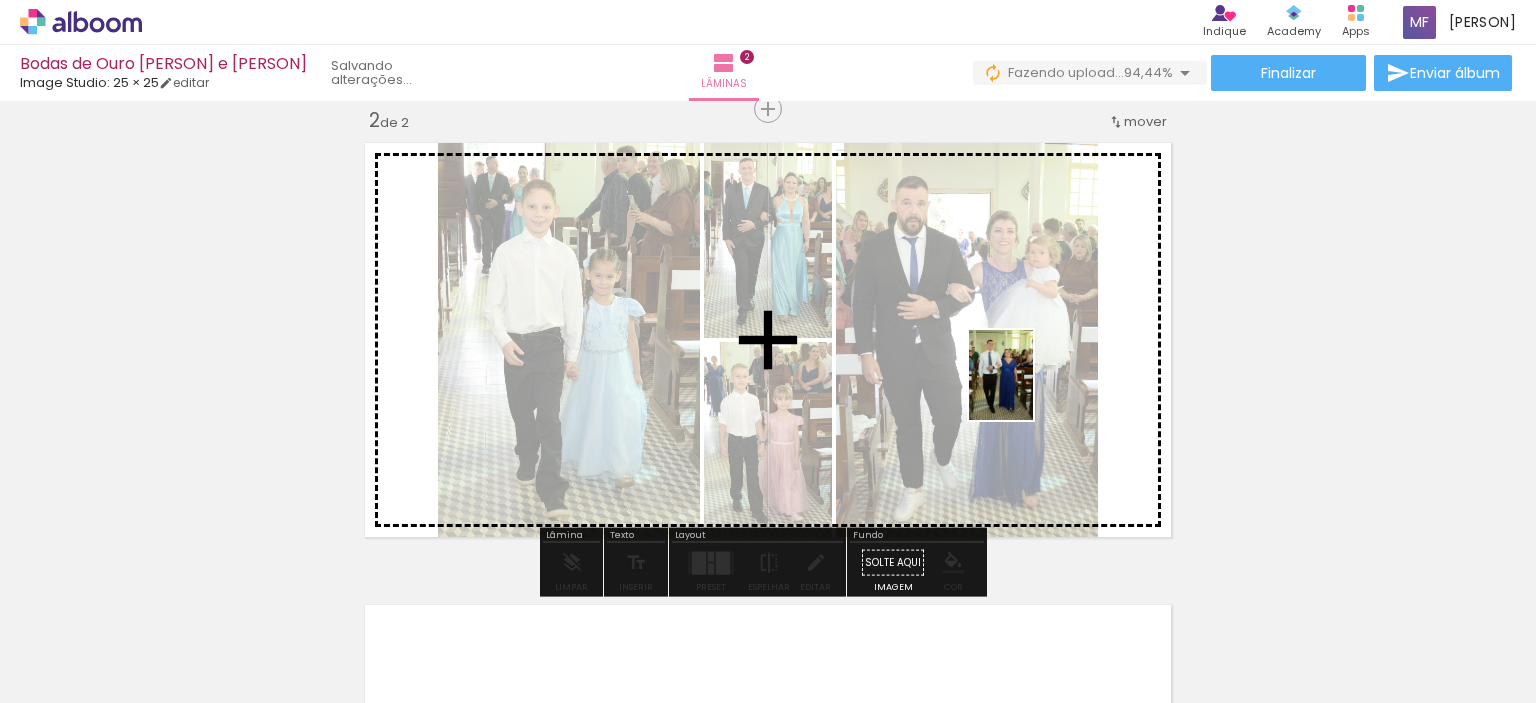 drag, startPoint x: 909, startPoint y: 637, endPoint x: 1029, endPoint y: 390, distance: 274.607 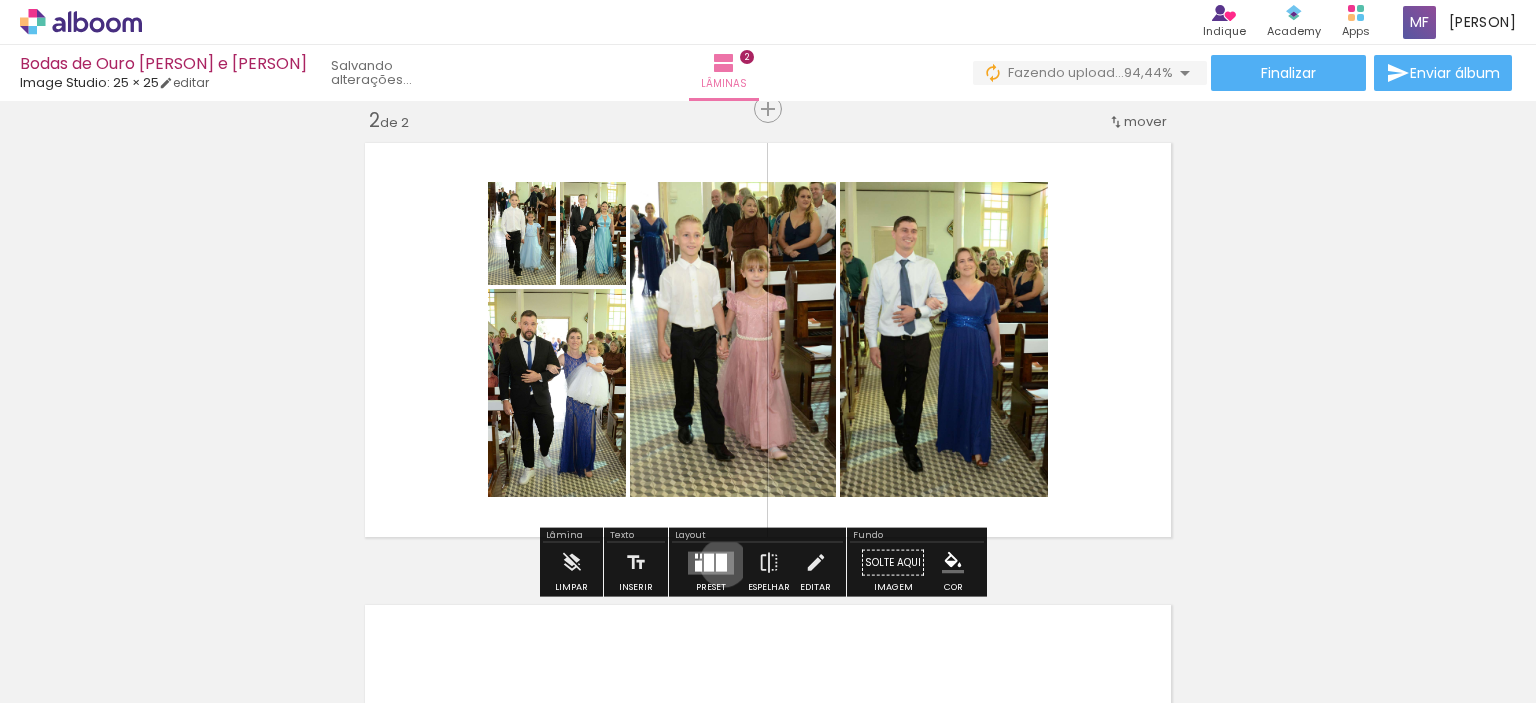 click at bounding box center [721, 562] 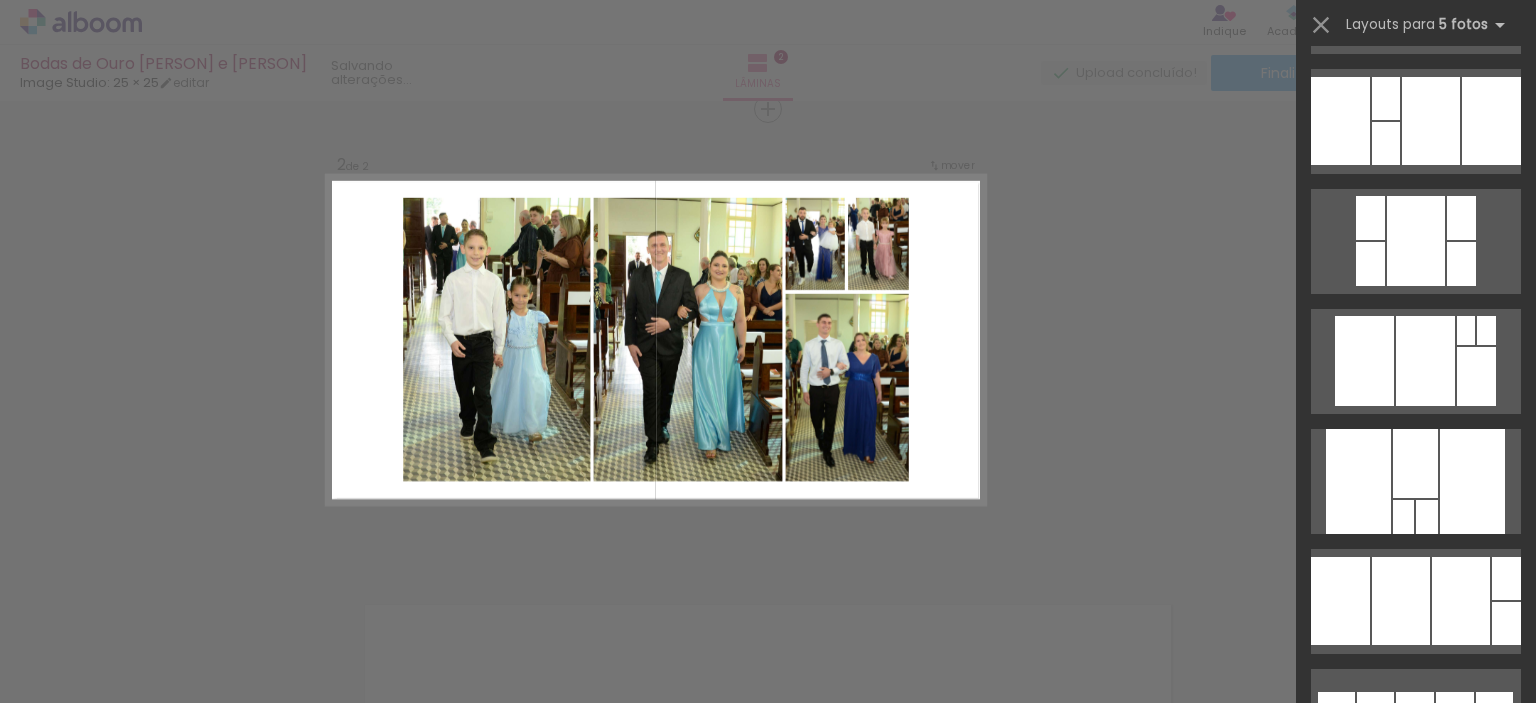 scroll, scrollTop: 500, scrollLeft: 0, axis: vertical 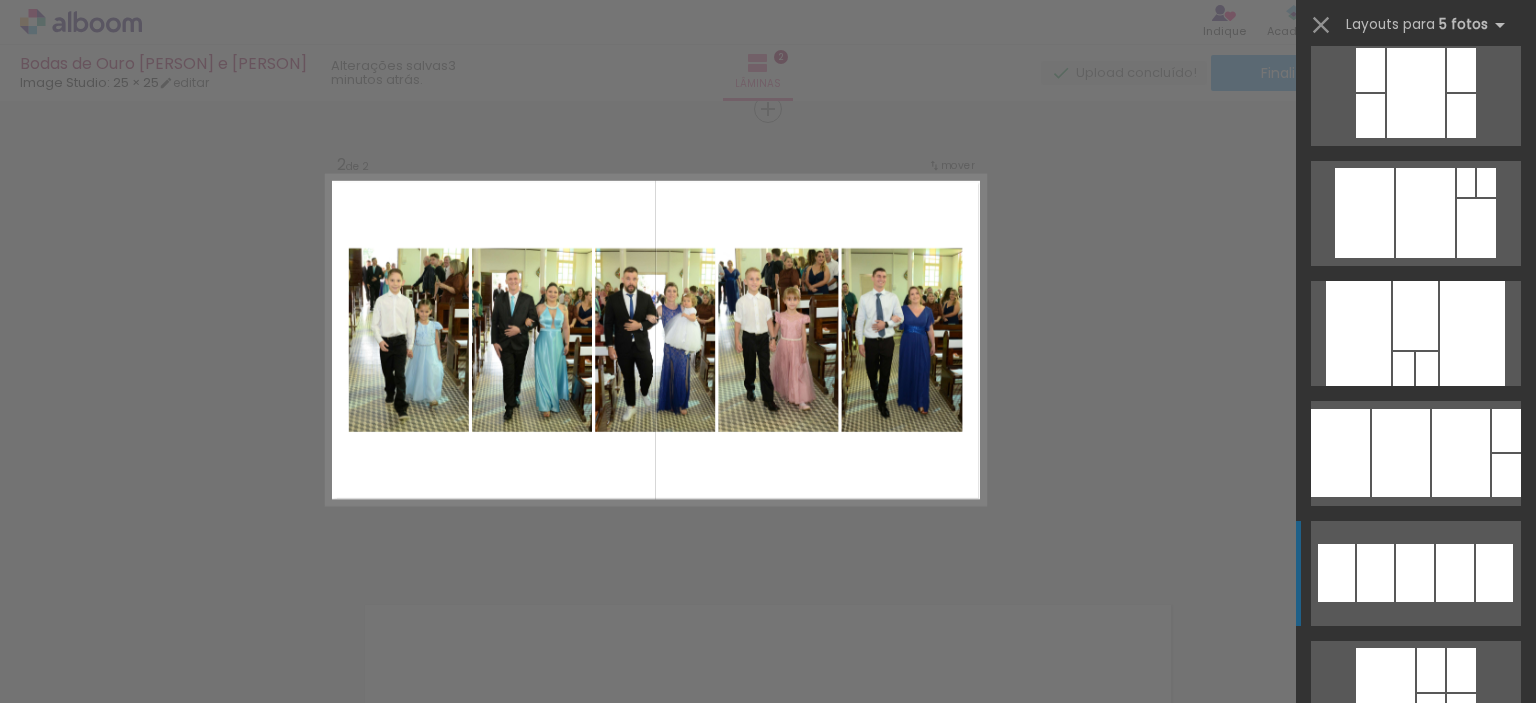 click at bounding box center [1416, -267] 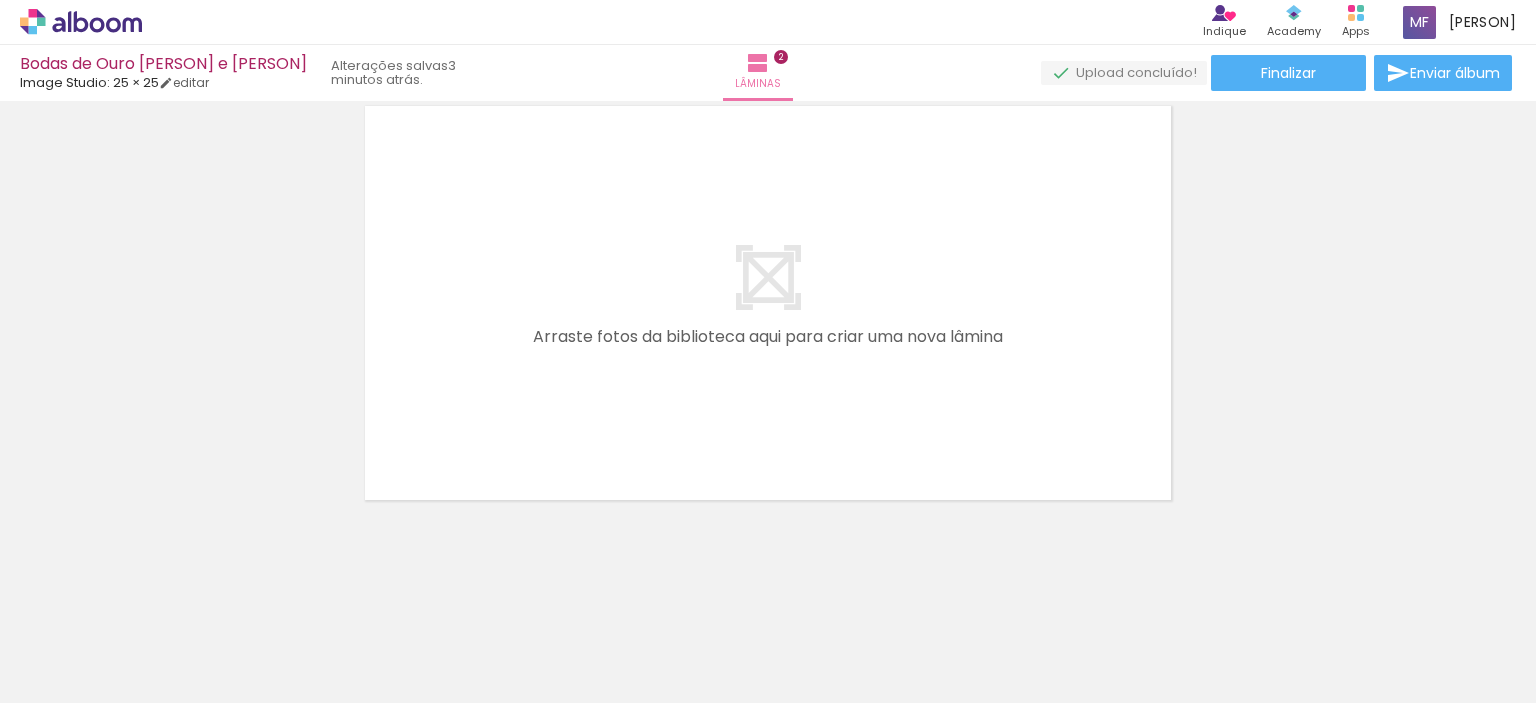 scroll, scrollTop: 886, scrollLeft: 0, axis: vertical 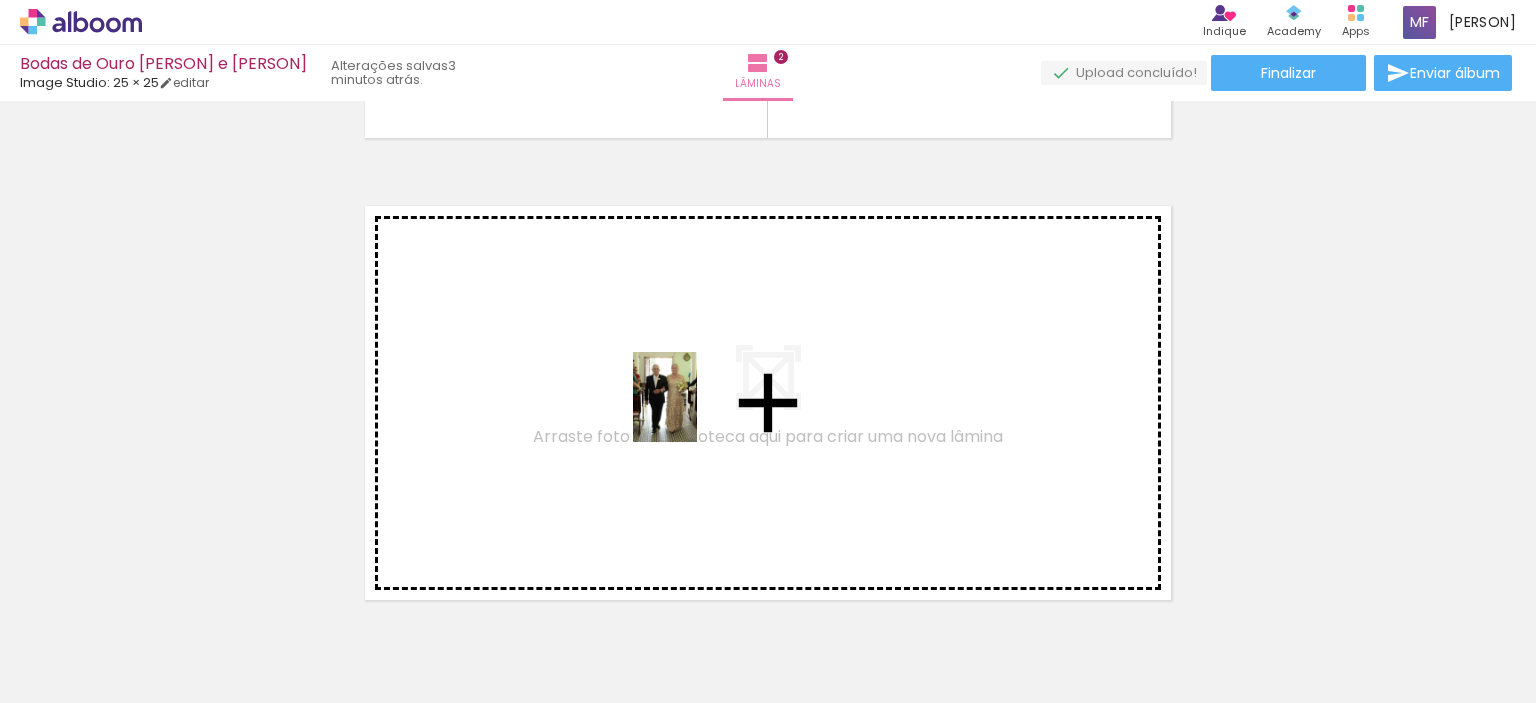 drag, startPoint x: 1049, startPoint y: 650, endPoint x: 693, endPoint y: 412, distance: 428.2289 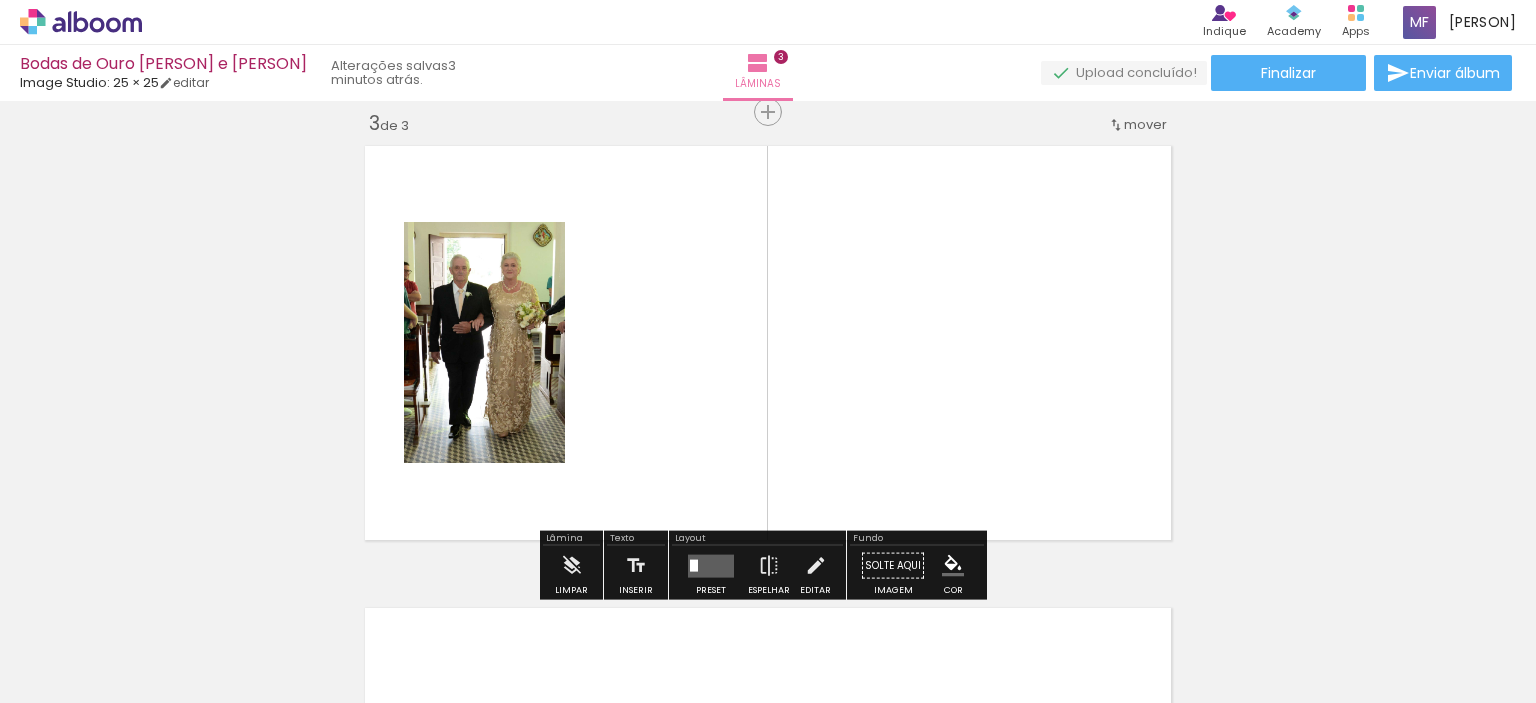scroll, scrollTop: 949, scrollLeft: 0, axis: vertical 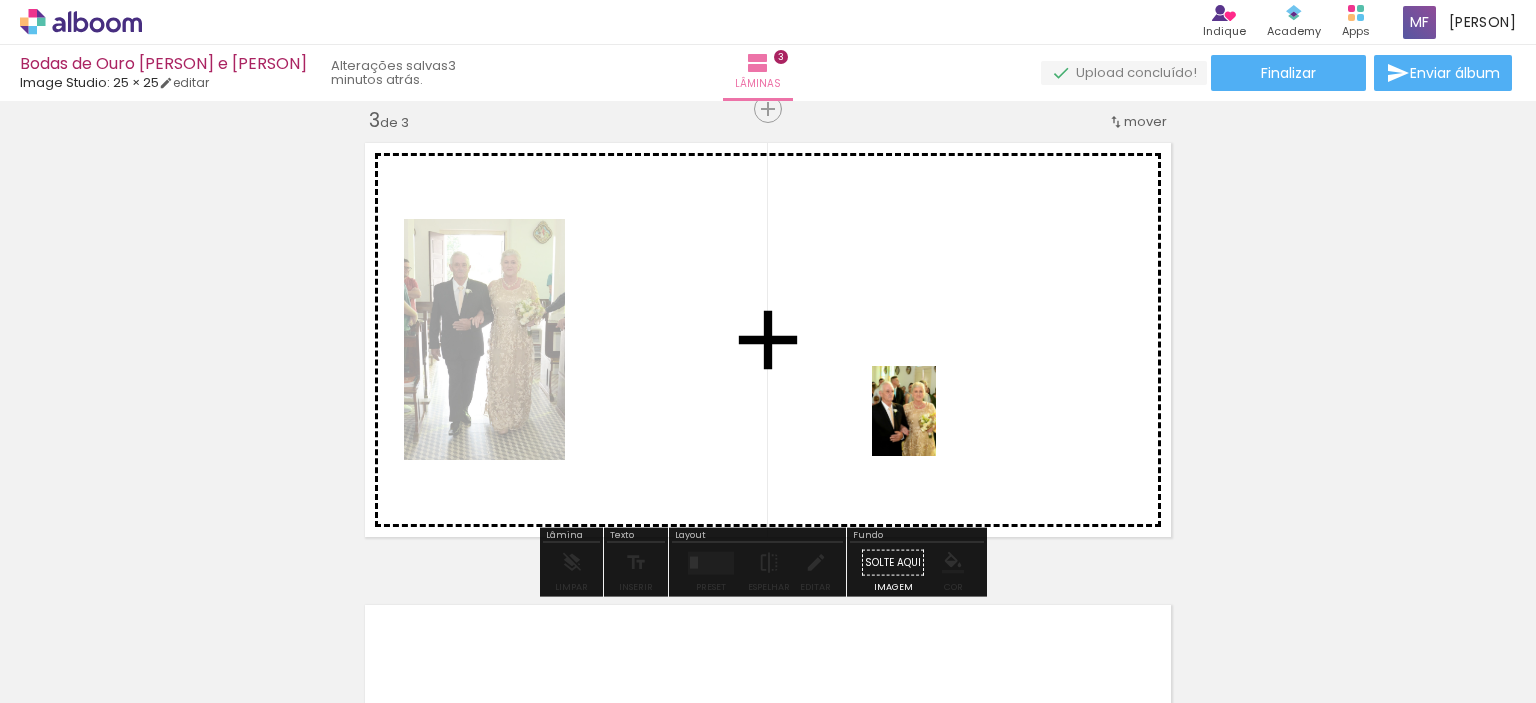 drag, startPoint x: 1152, startPoint y: 643, endPoint x: 932, endPoint y: 425, distance: 309.716 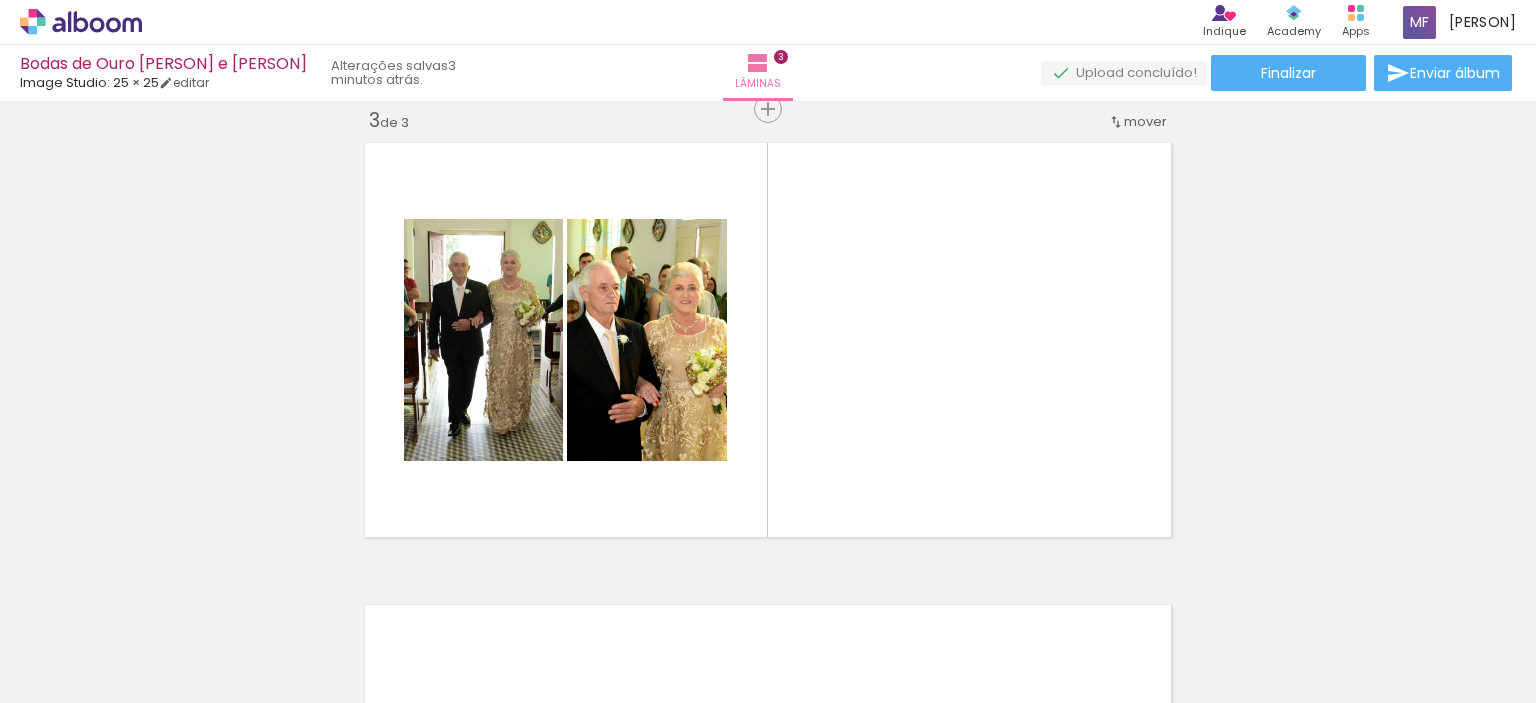 scroll, scrollTop: 0, scrollLeft: 1608, axis: horizontal 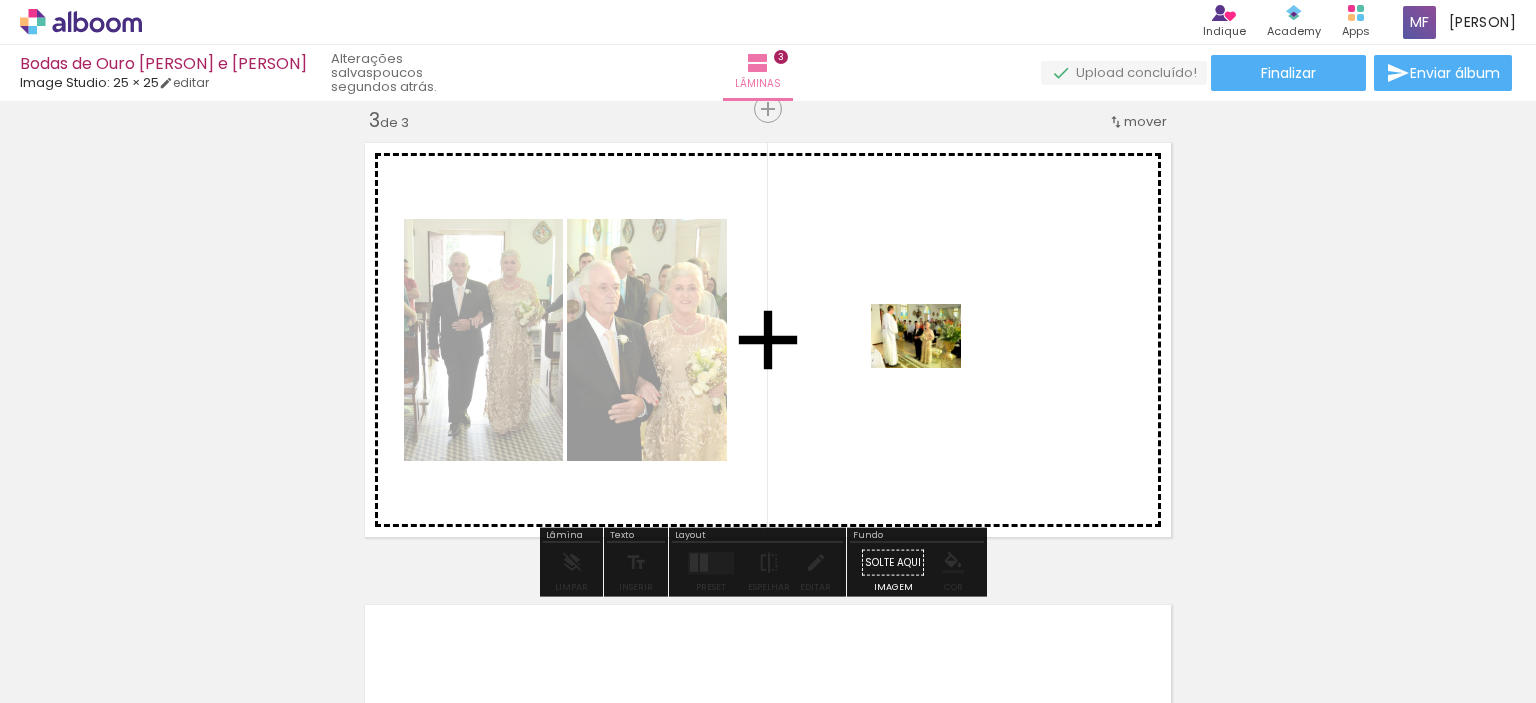 drag, startPoint x: 746, startPoint y: 648, endPoint x: 931, endPoint y: 364, distance: 338.941 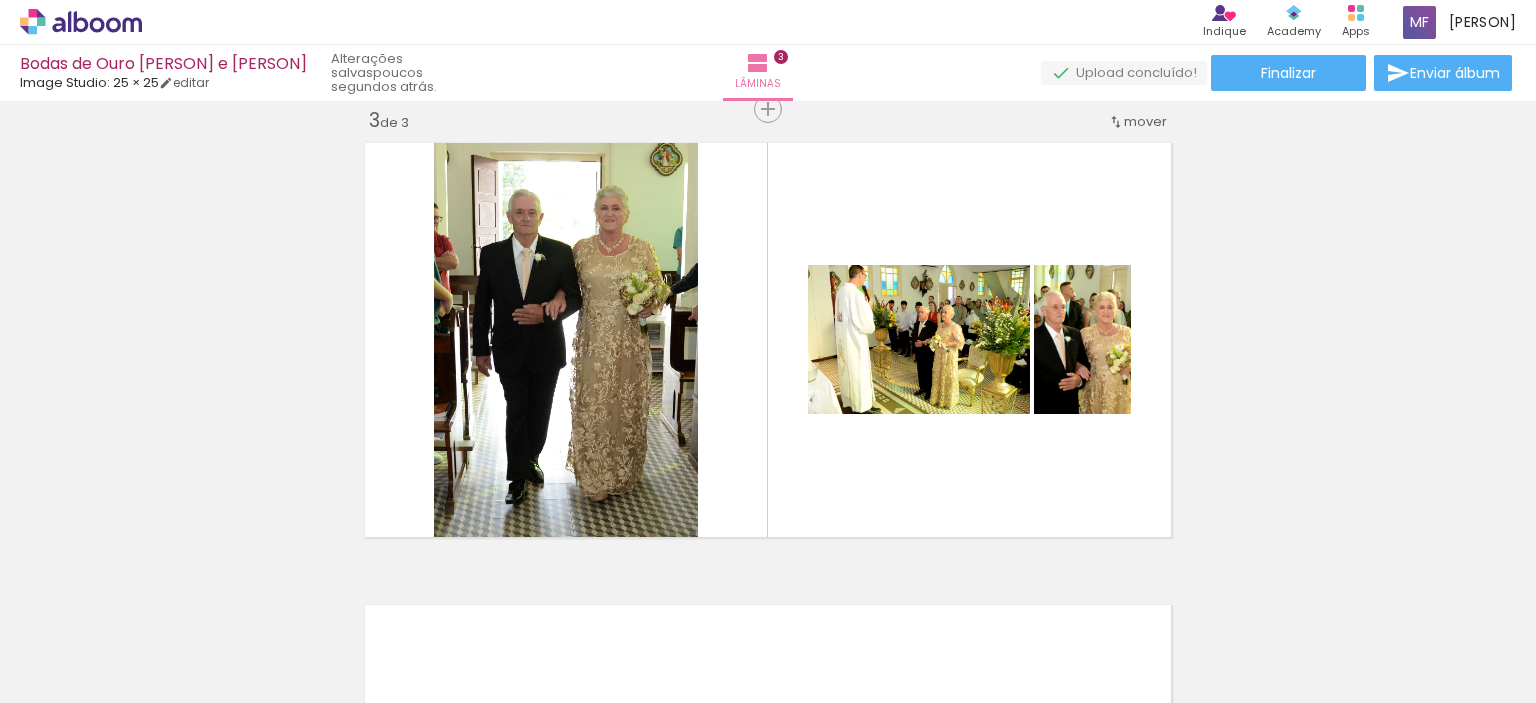 scroll, scrollTop: 0, scrollLeft: 1916, axis: horizontal 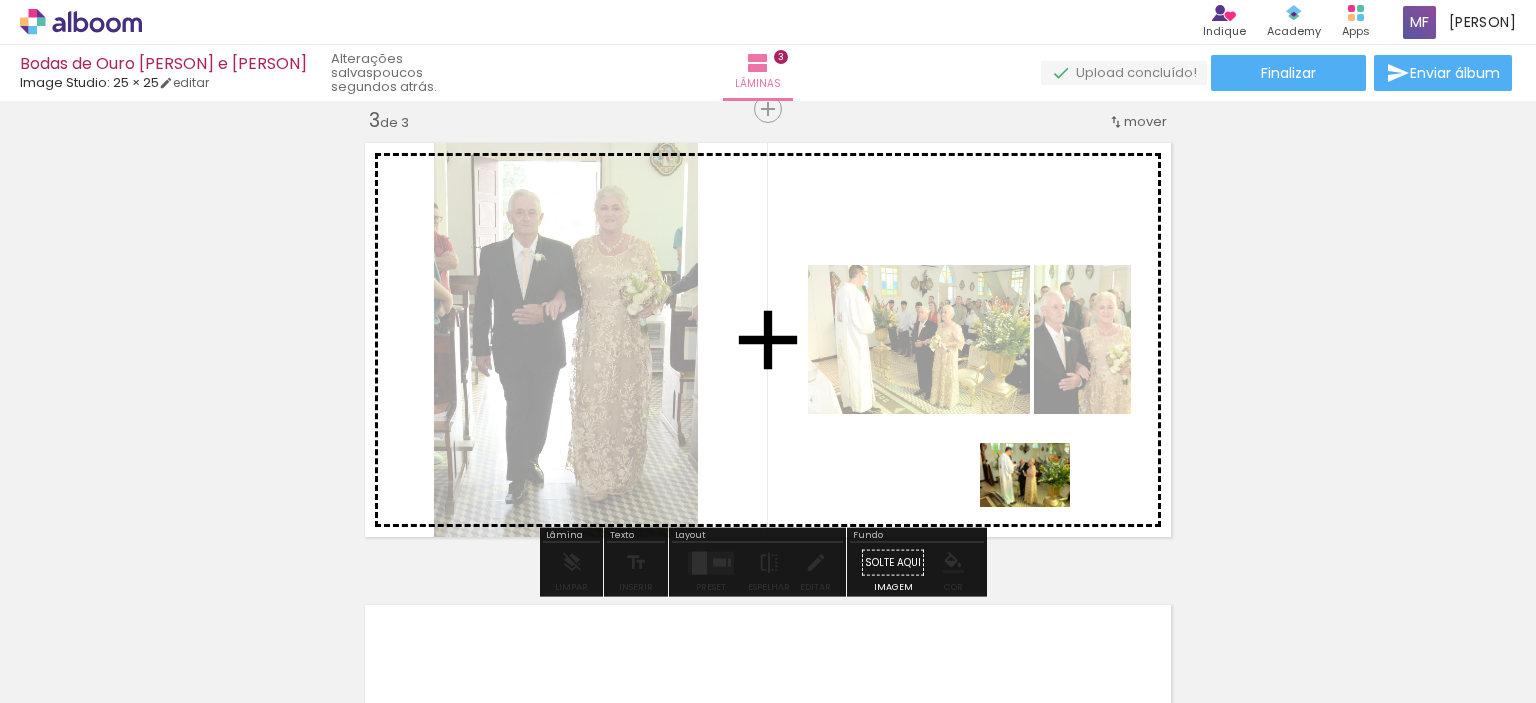 drag, startPoint x: 1205, startPoint y: 631, endPoint x: 1040, endPoint y: 503, distance: 208.82768 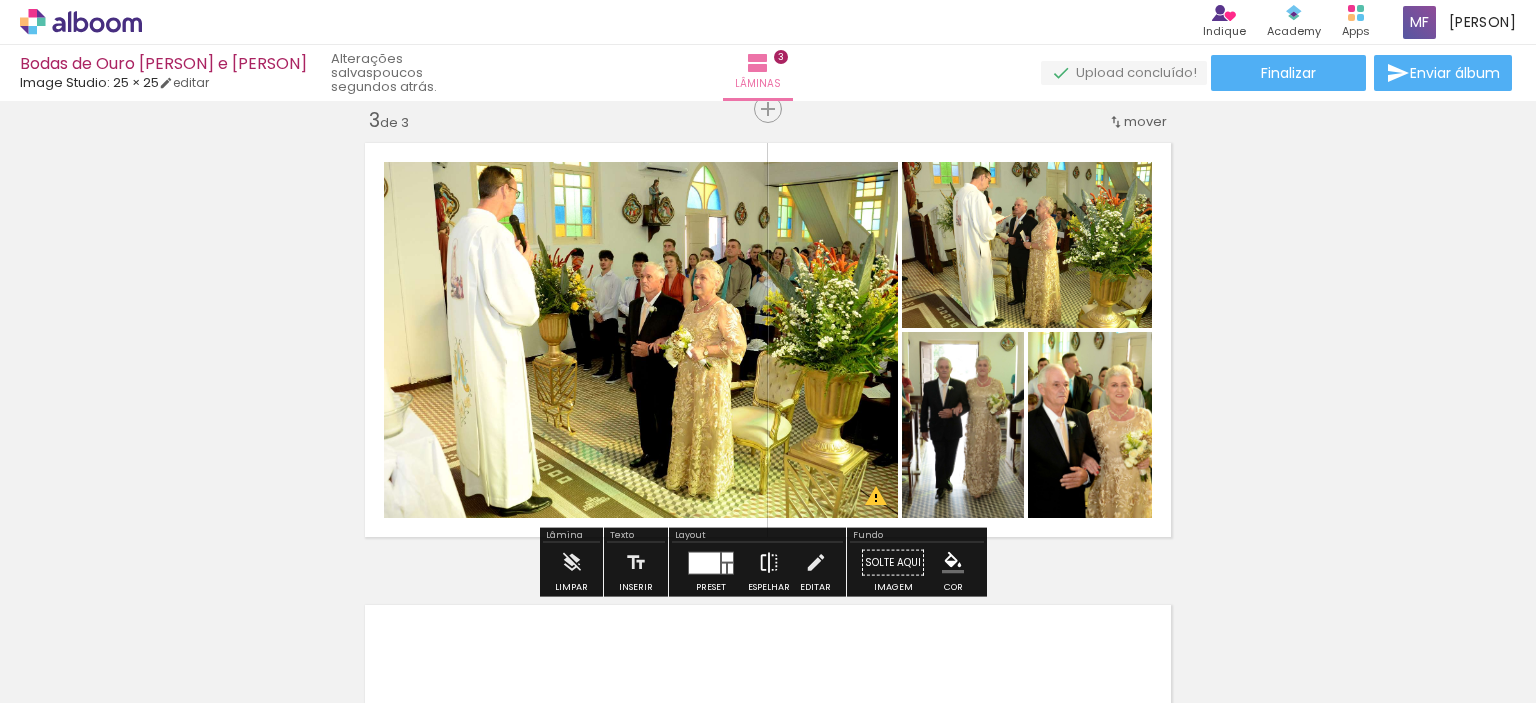 click at bounding box center (769, 563) 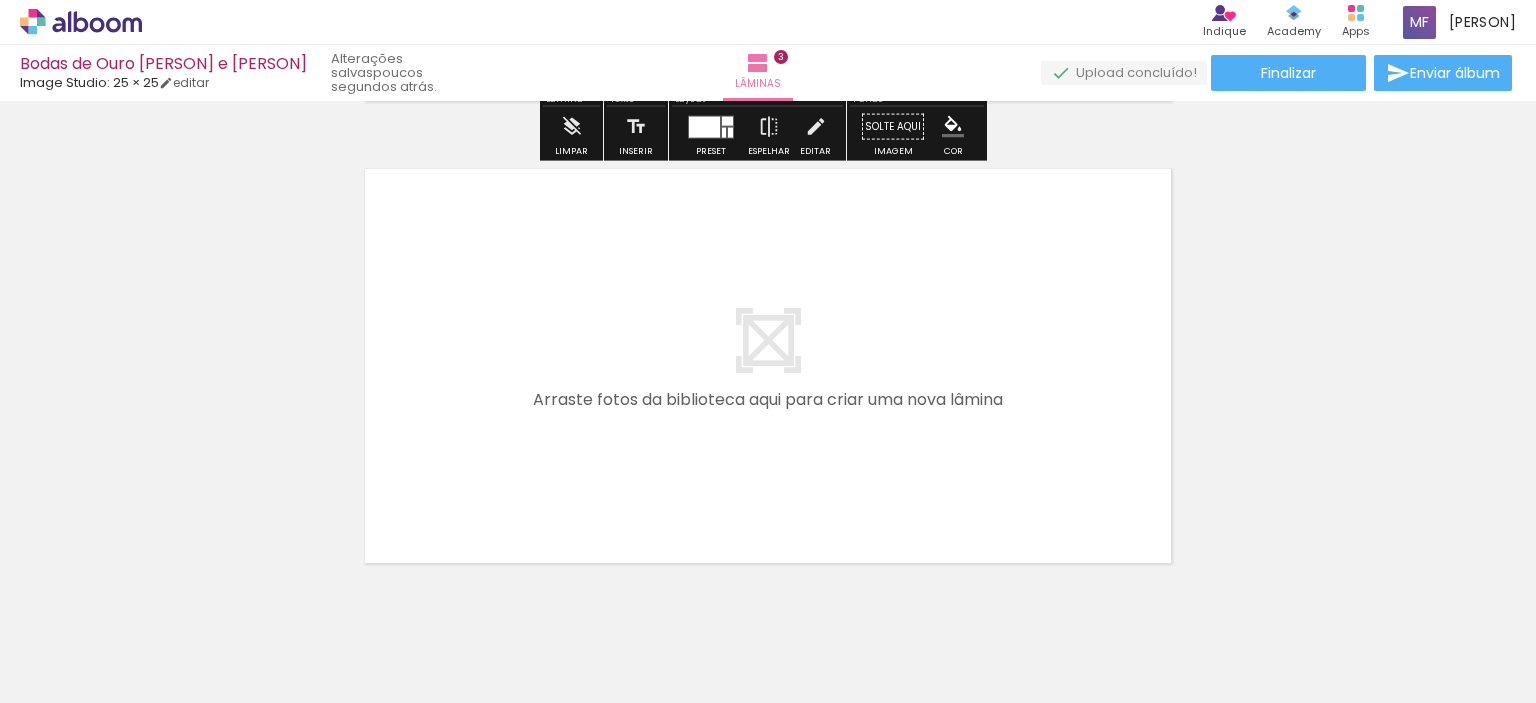 scroll, scrollTop: 1448, scrollLeft: 0, axis: vertical 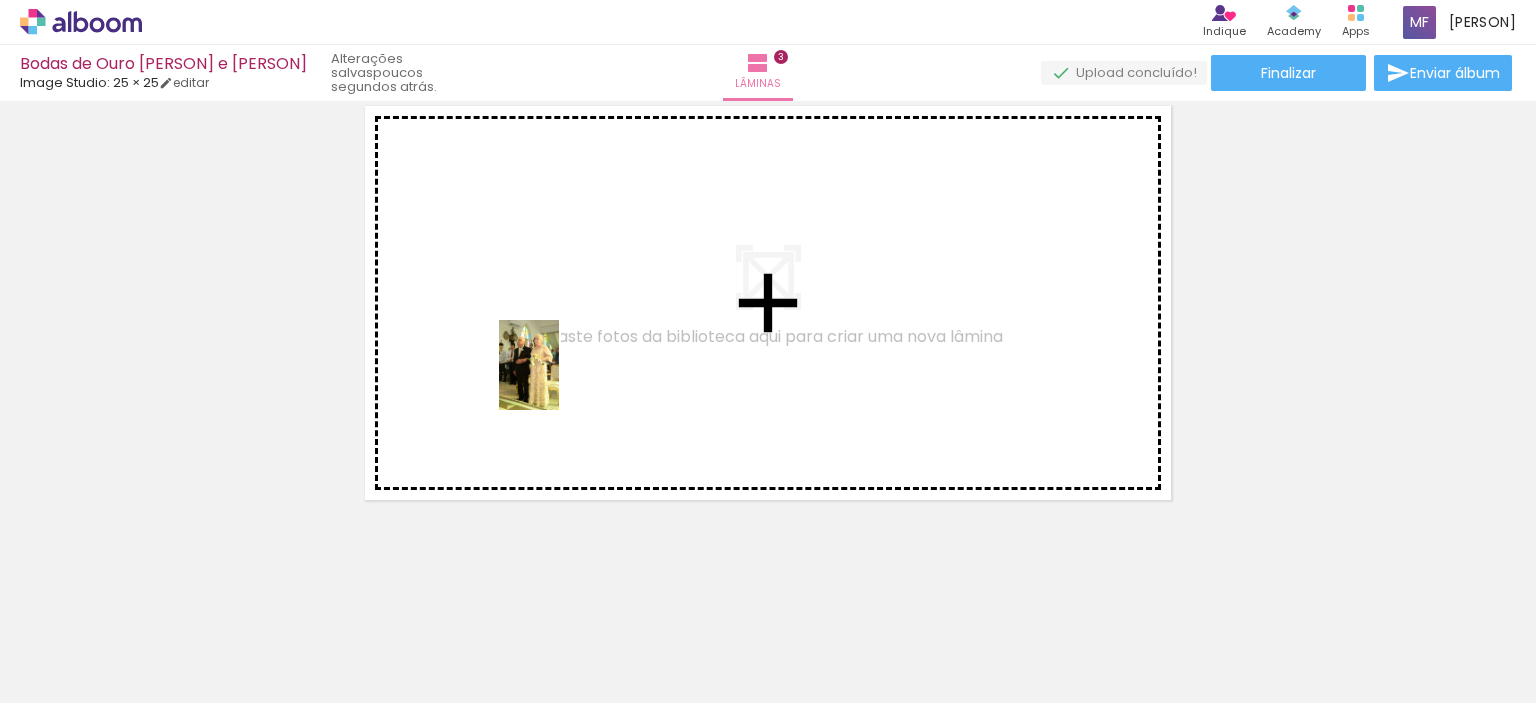 drag, startPoint x: 554, startPoint y: 629, endPoint x: 628, endPoint y: 643, distance: 75.31268 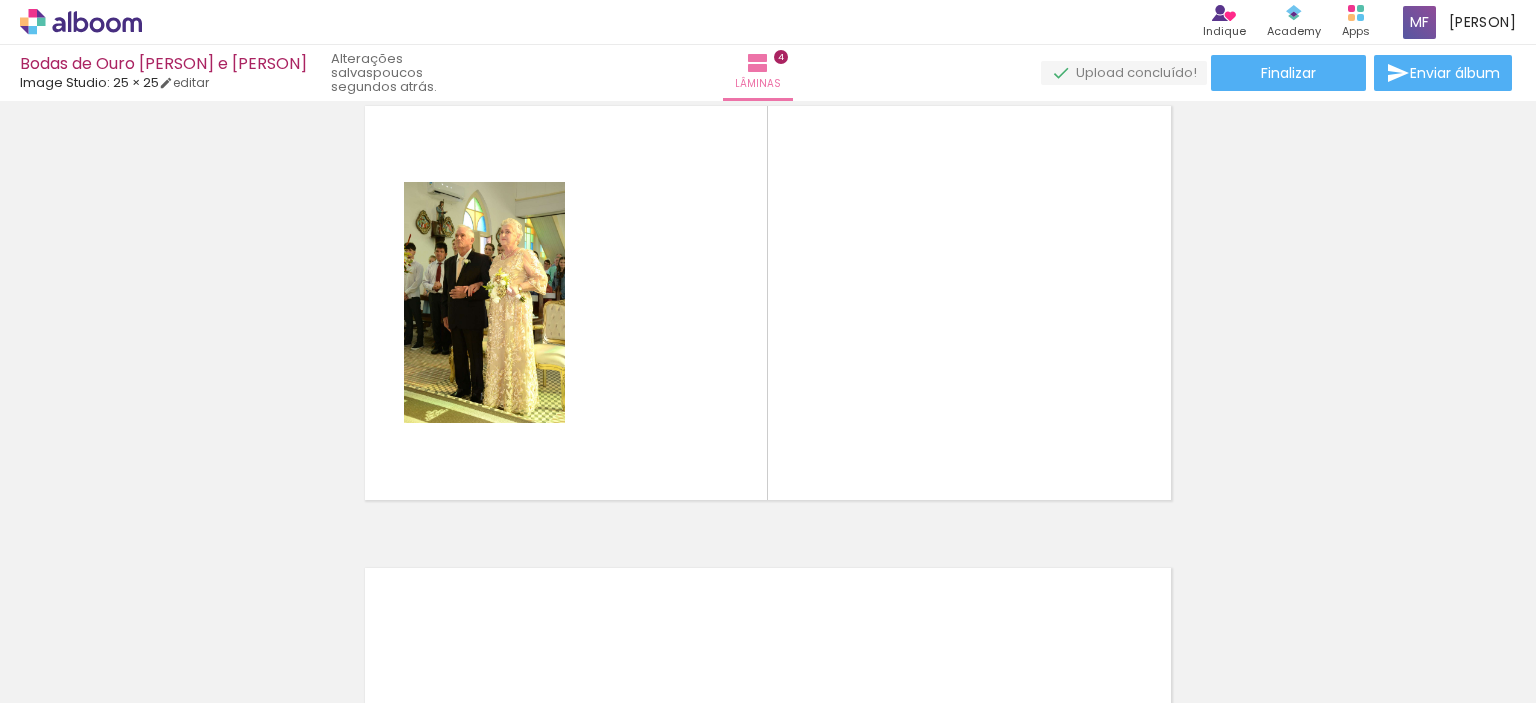 scroll, scrollTop: 1411, scrollLeft: 0, axis: vertical 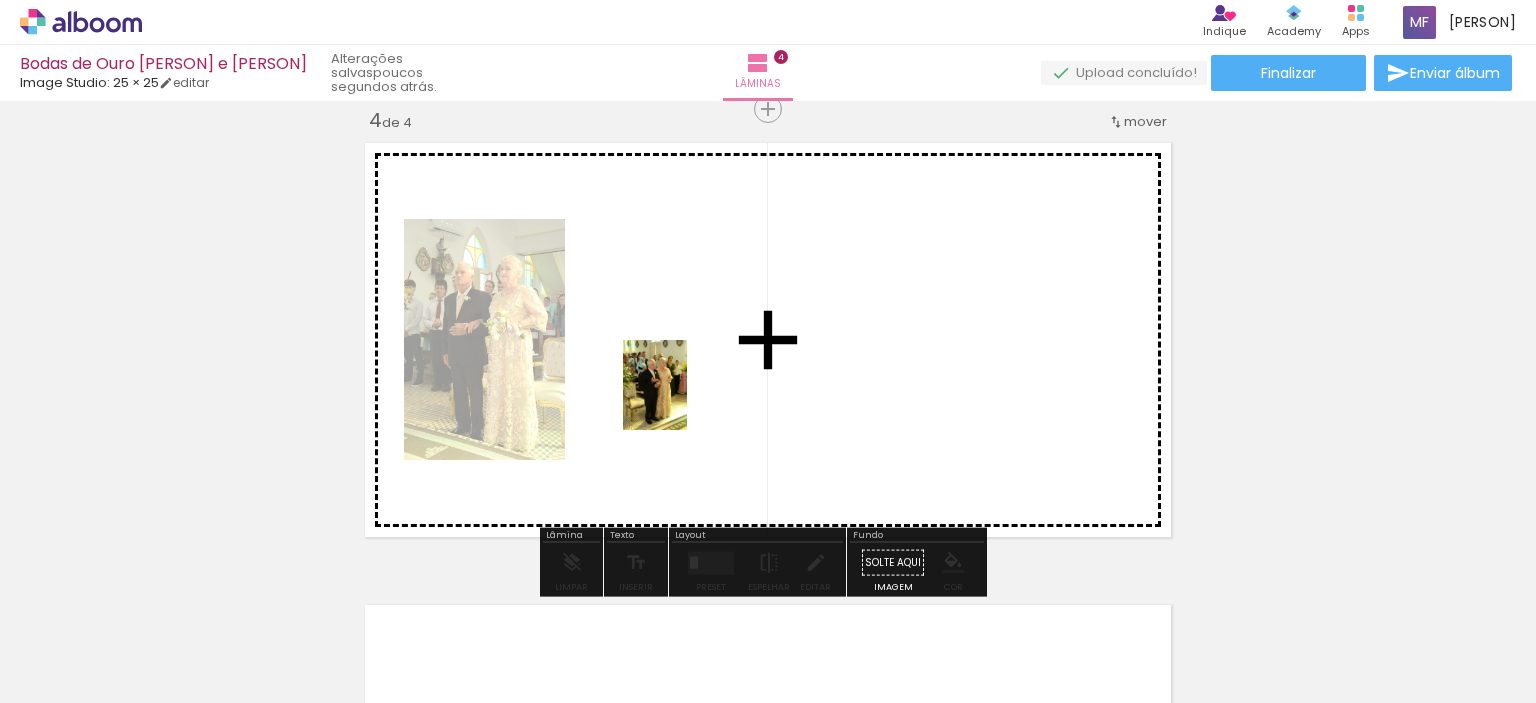 drag, startPoint x: 643, startPoint y: 651, endPoint x: 689, endPoint y: 381, distance: 273.8905 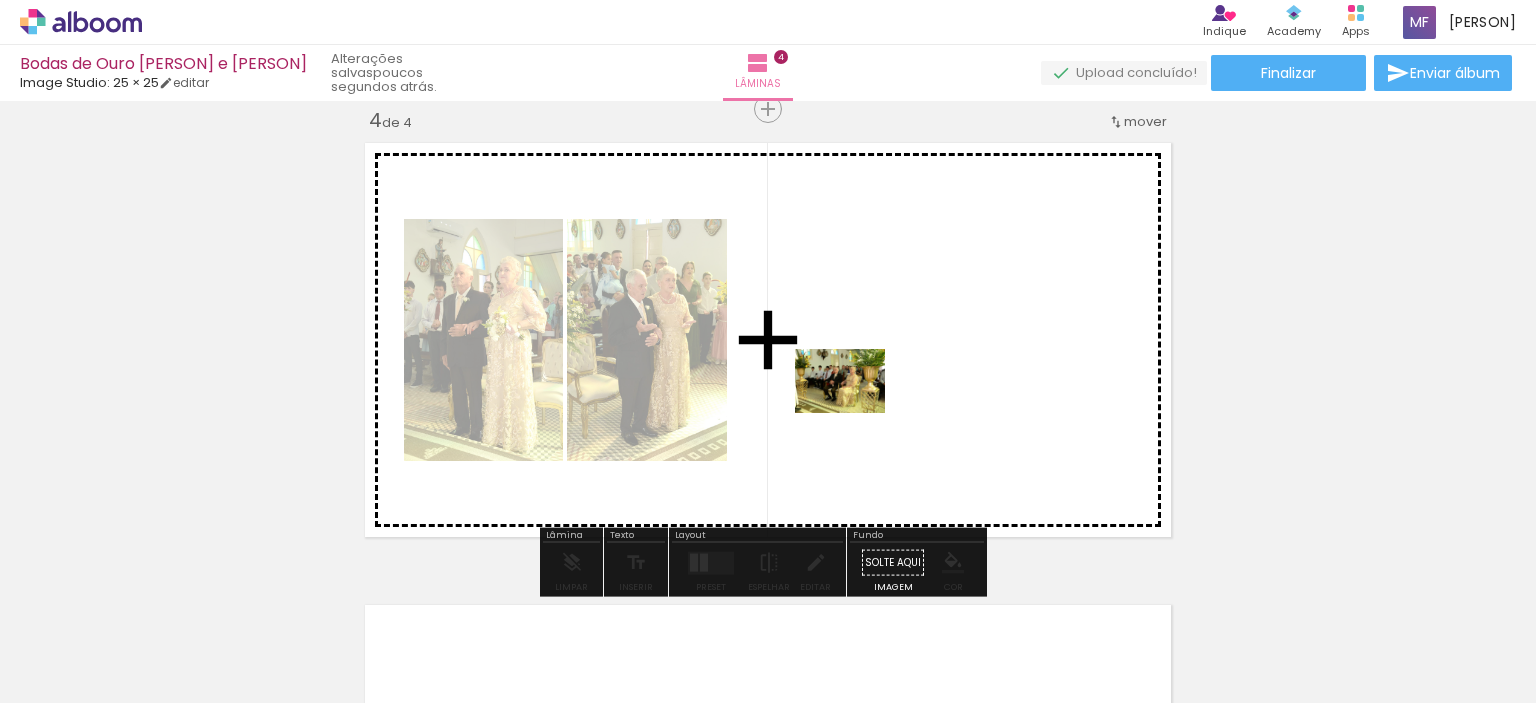 drag, startPoint x: 740, startPoint y: 646, endPoint x: 855, endPoint y: 409, distance: 263.4274 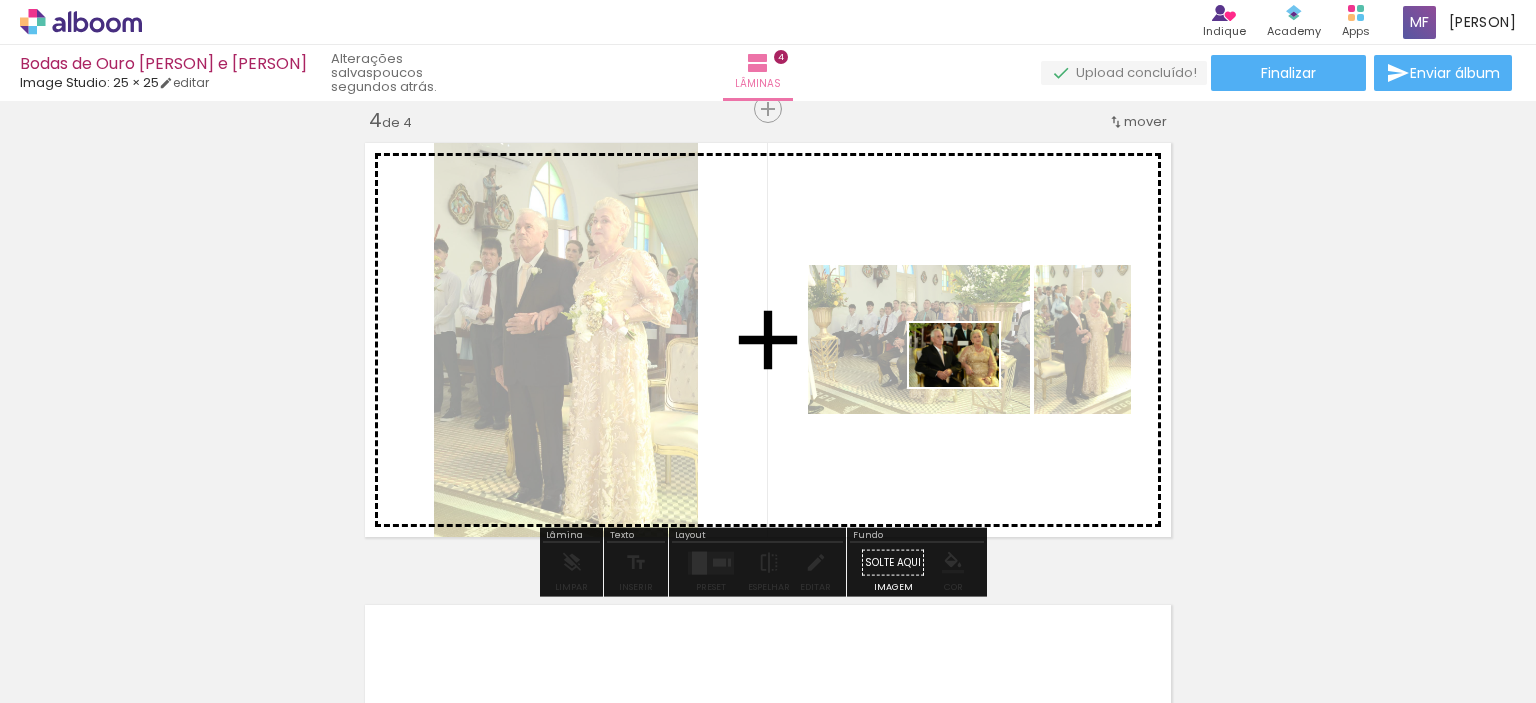 drag, startPoint x: 860, startPoint y: 642, endPoint x: 978, endPoint y: 603, distance: 124.277916 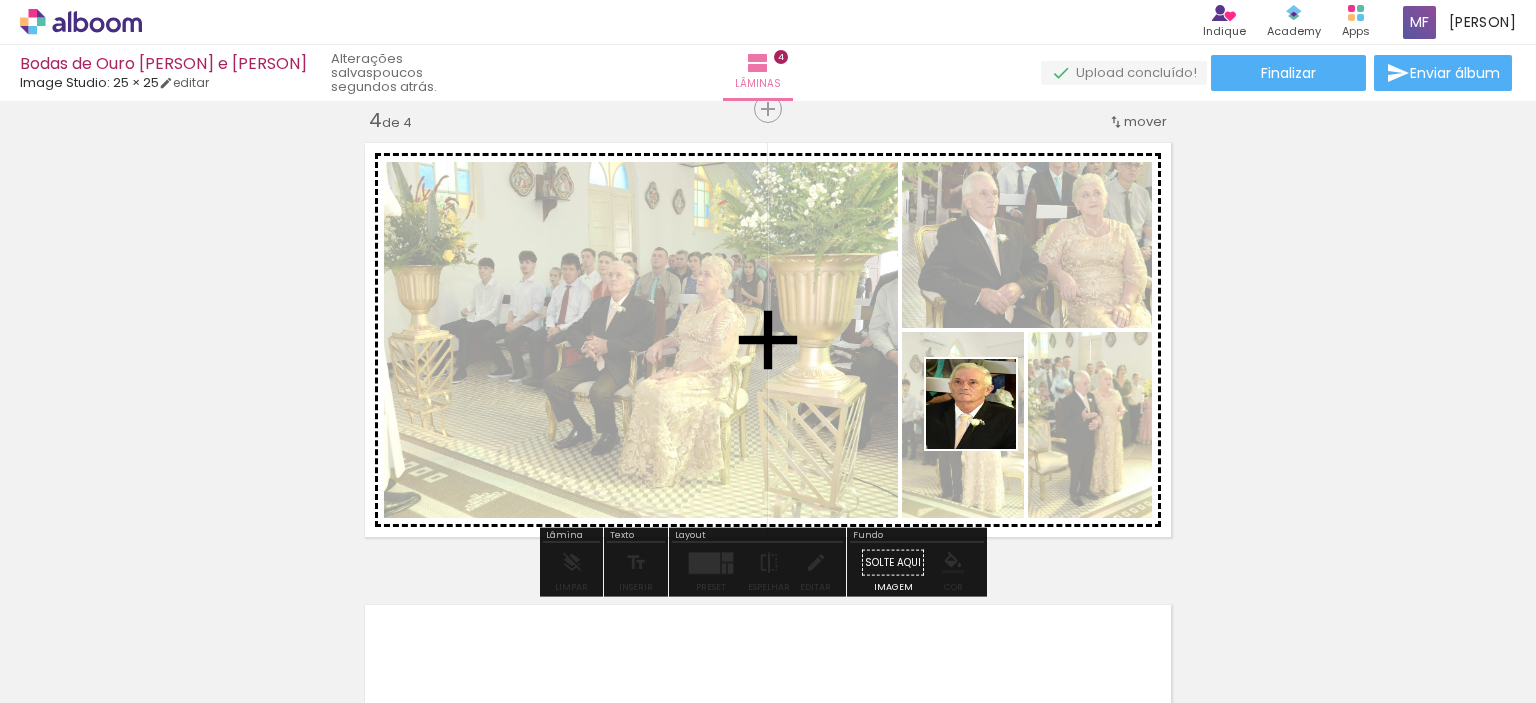 drag, startPoint x: 978, startPoint y: 639, endPoint x: 989, endPoint y: 397, distance: 242.24988 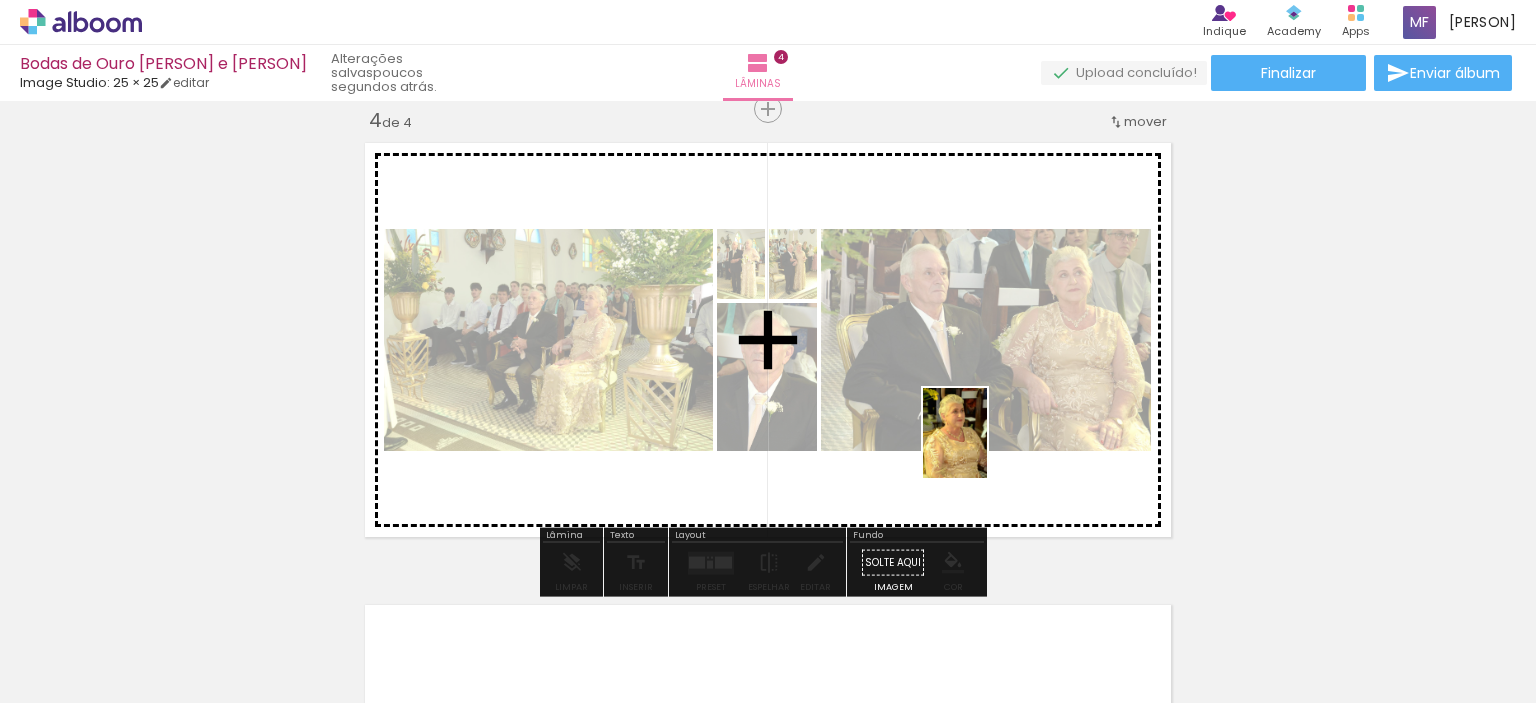 drag, startPoint x: 1084, startPoint y: 639, endPoint x: 983, endPoint y: 448, distance: 216.06018 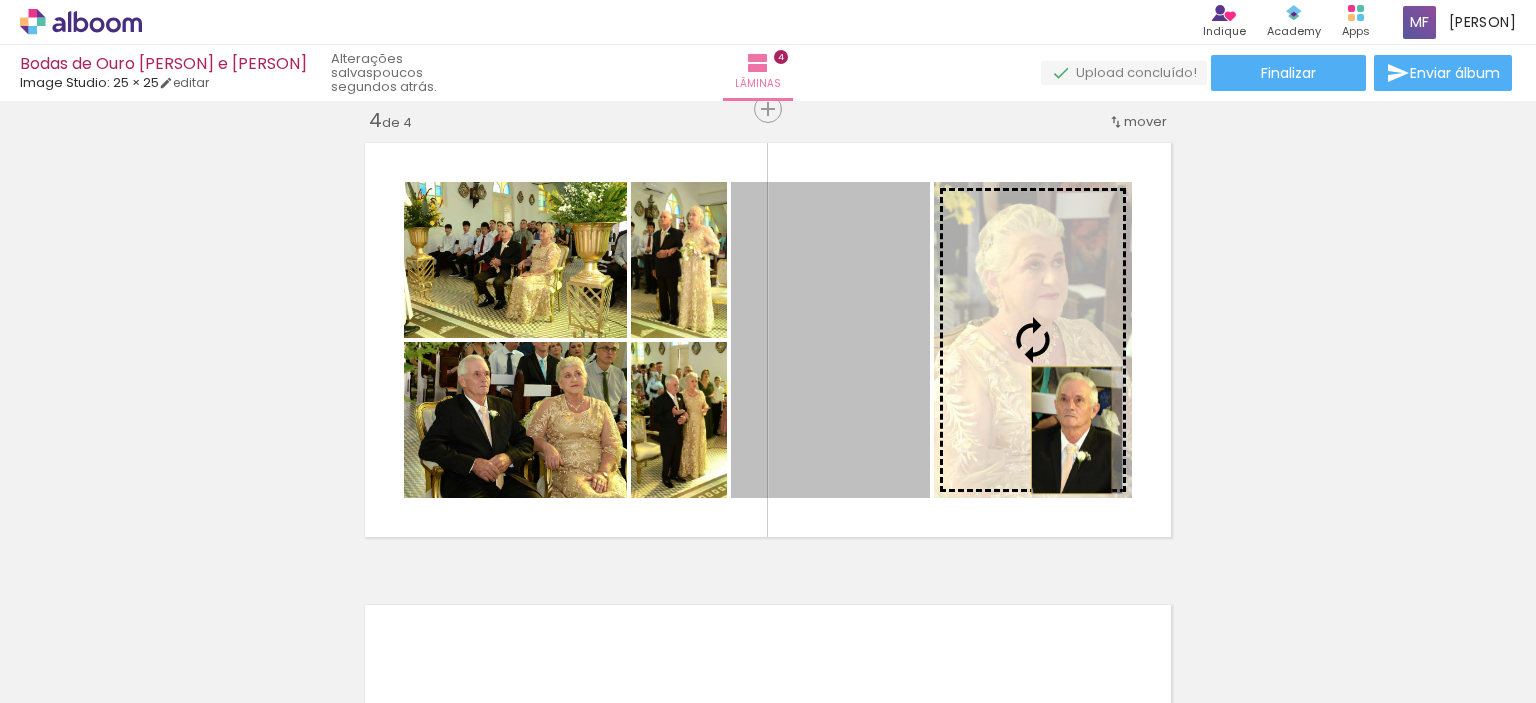 drag, startPoint x: 883, startPoint y: 428, endPoint x: 1064, endPoint y: 430, distance: 181.01105 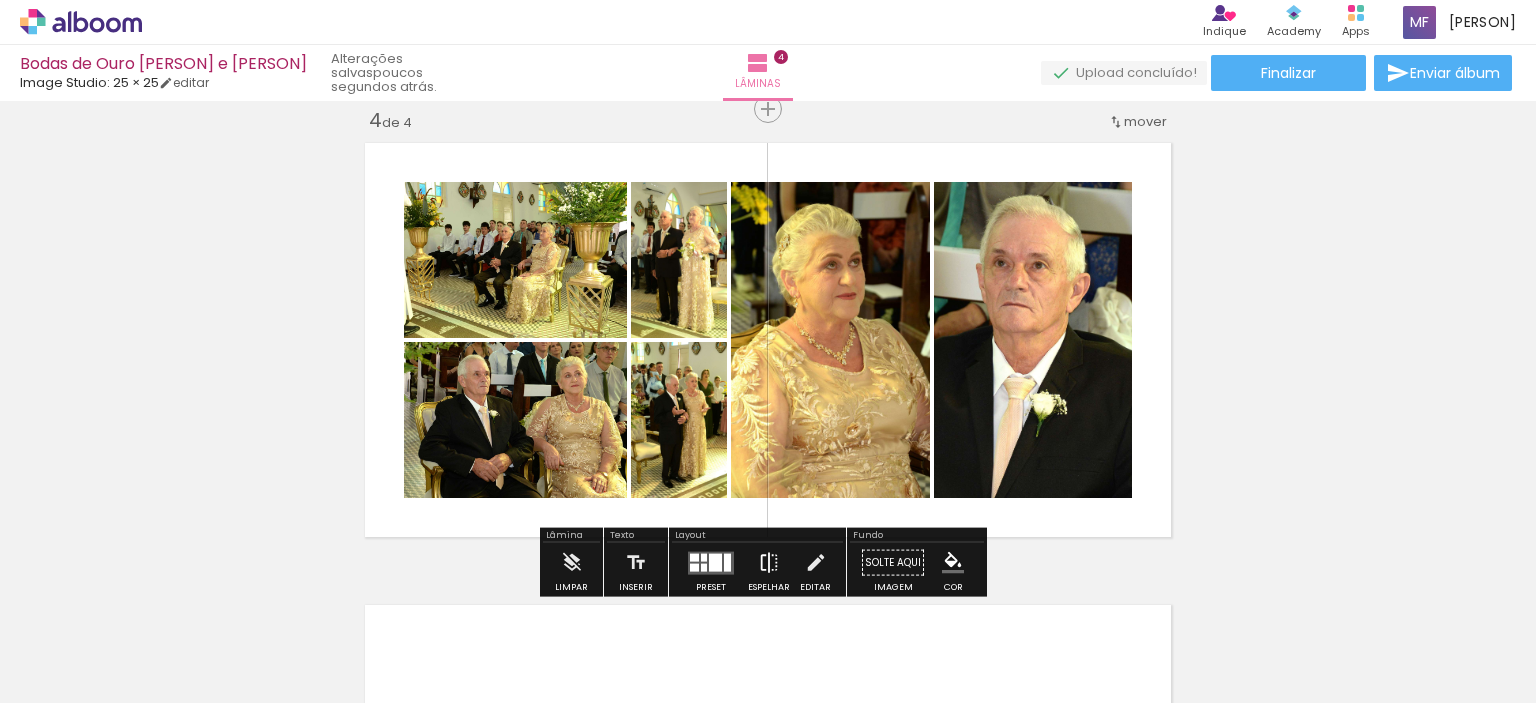 click at bounding box center (769, 563) 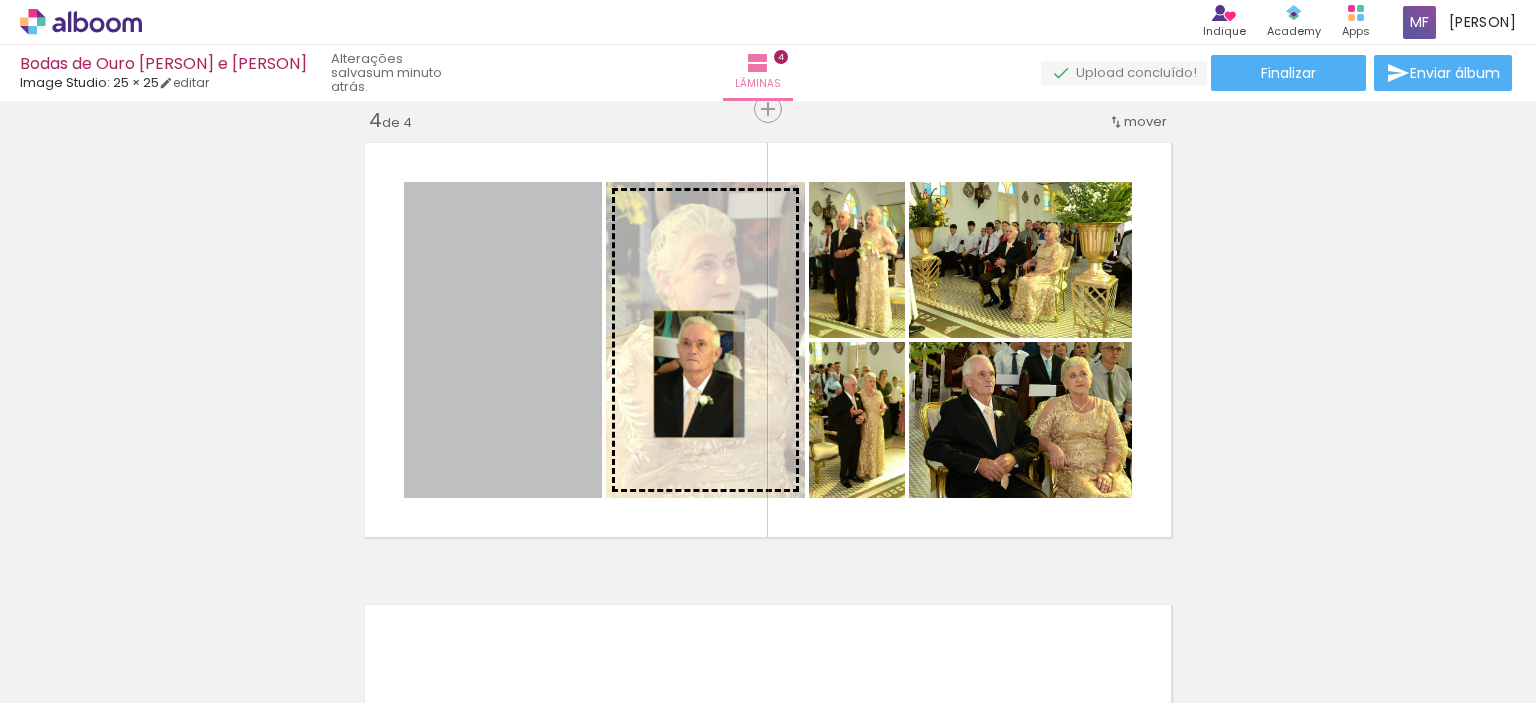 drag, startPoint x: 535, startPoint y: 379, endPoint x: 686, endPoint y: 374, distance: 151.08276 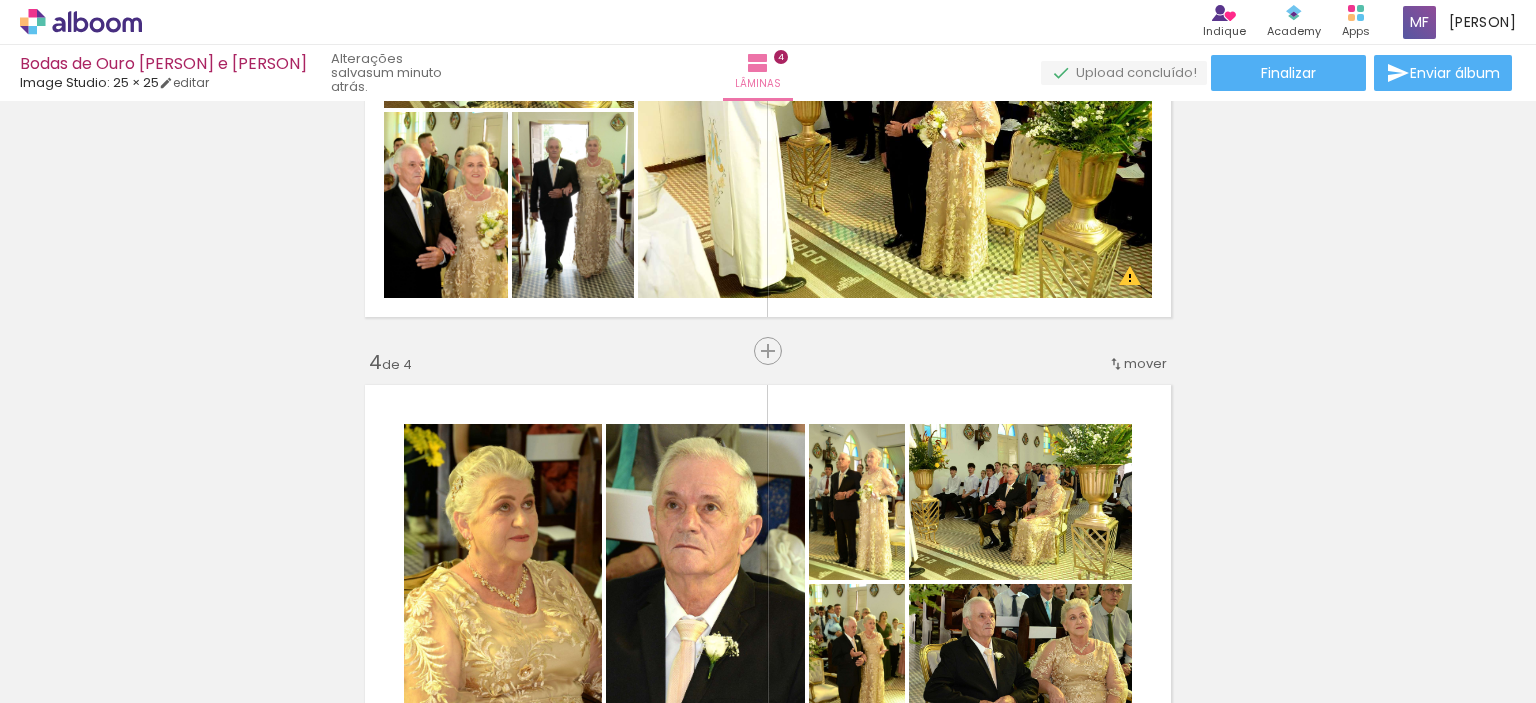 scroll, scrollTop: 1211, scrollLeft: 0, axis: vertical 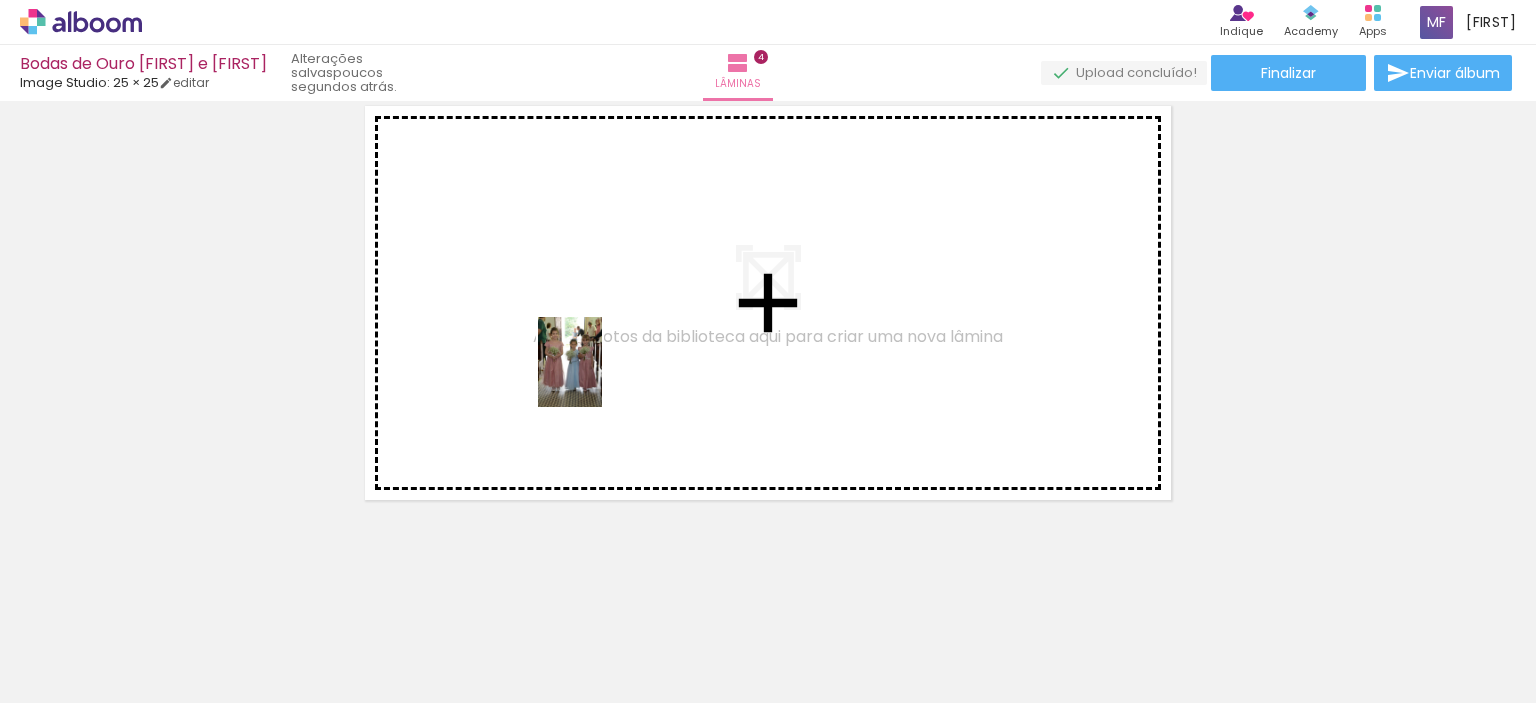 drag, startPoint x: 598, startPoint y: 639, endPoint x: 611, endPoint y: 455, distance: 184.45866 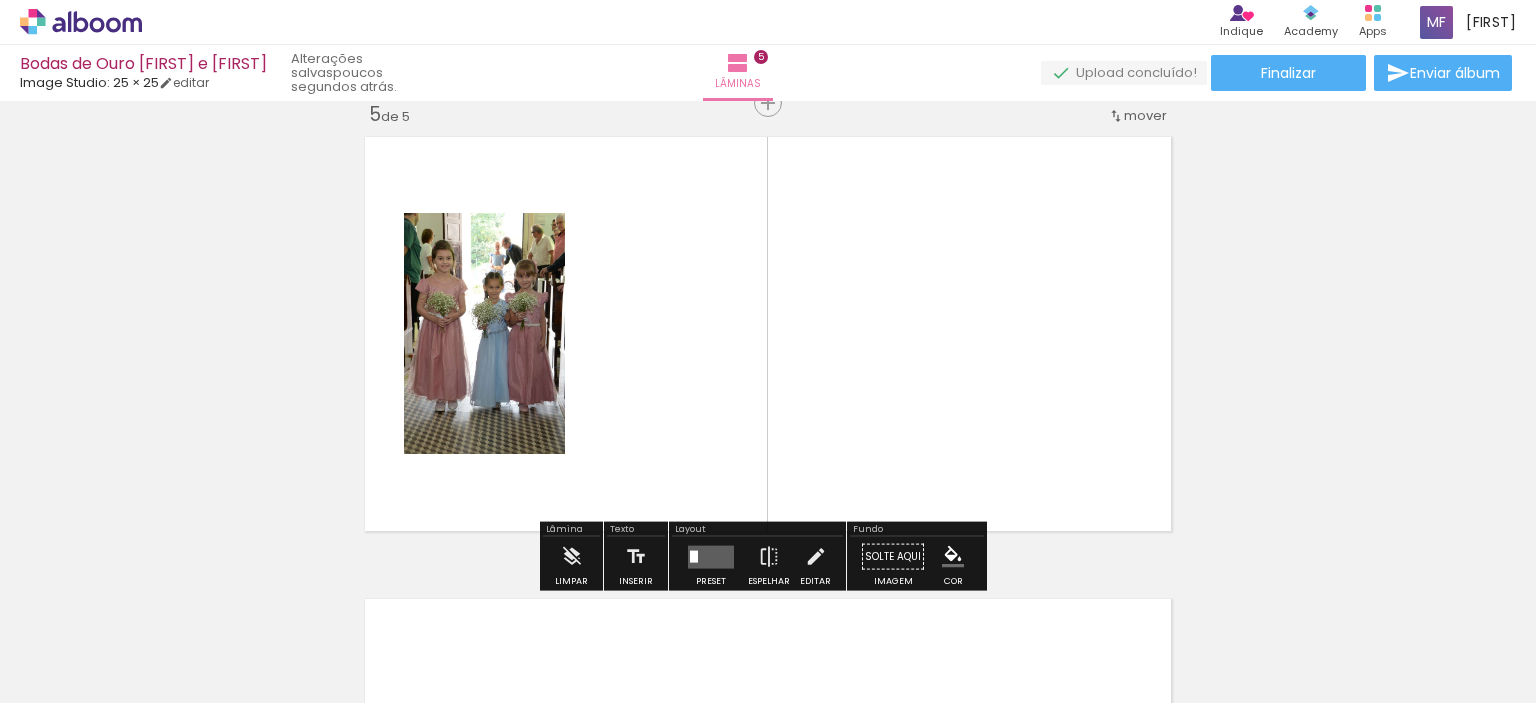 scroll, scrollTop: 1873, scrollLeft: 0, axis: vertical 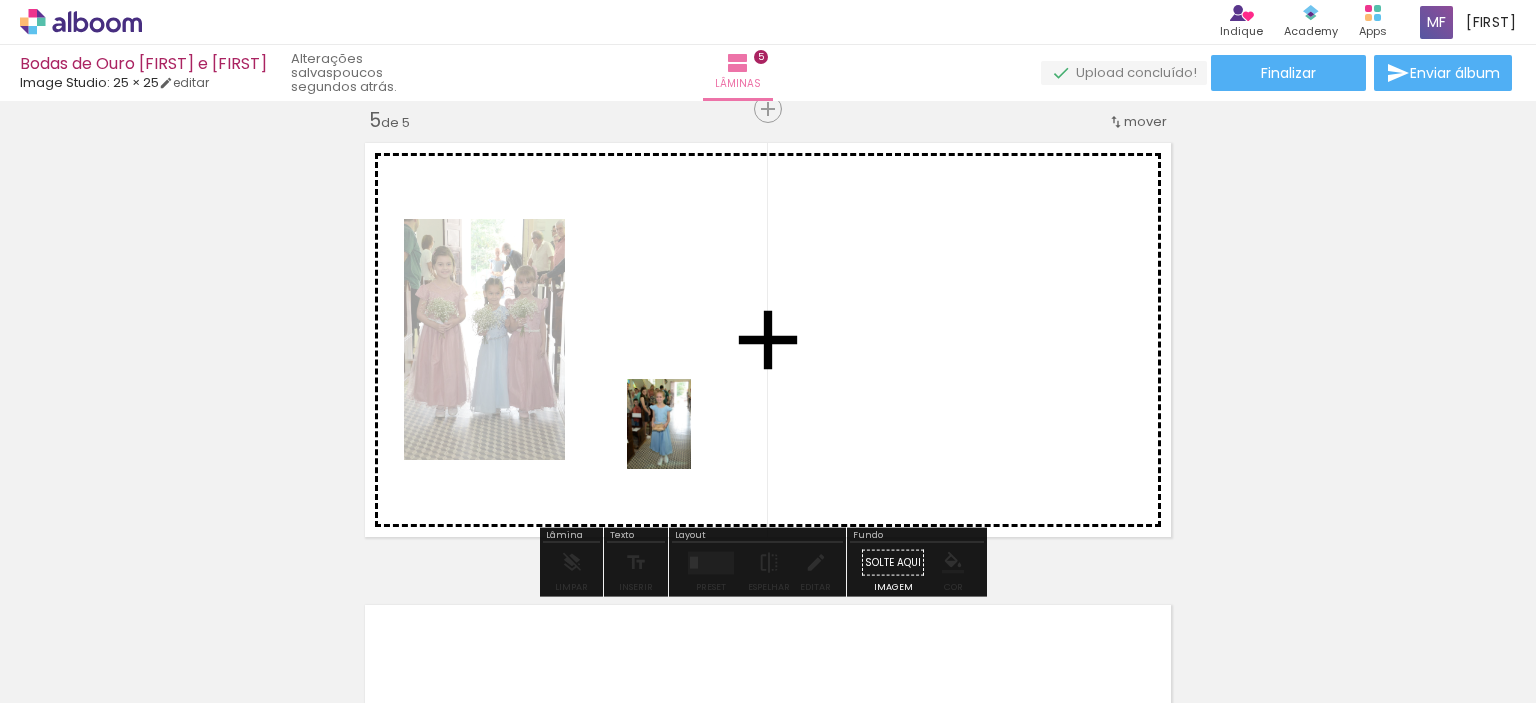 drag, startPoint x: 669, startPoint y: 631, endPoint x: 690, endPoint y: 421, distance: 211.0474 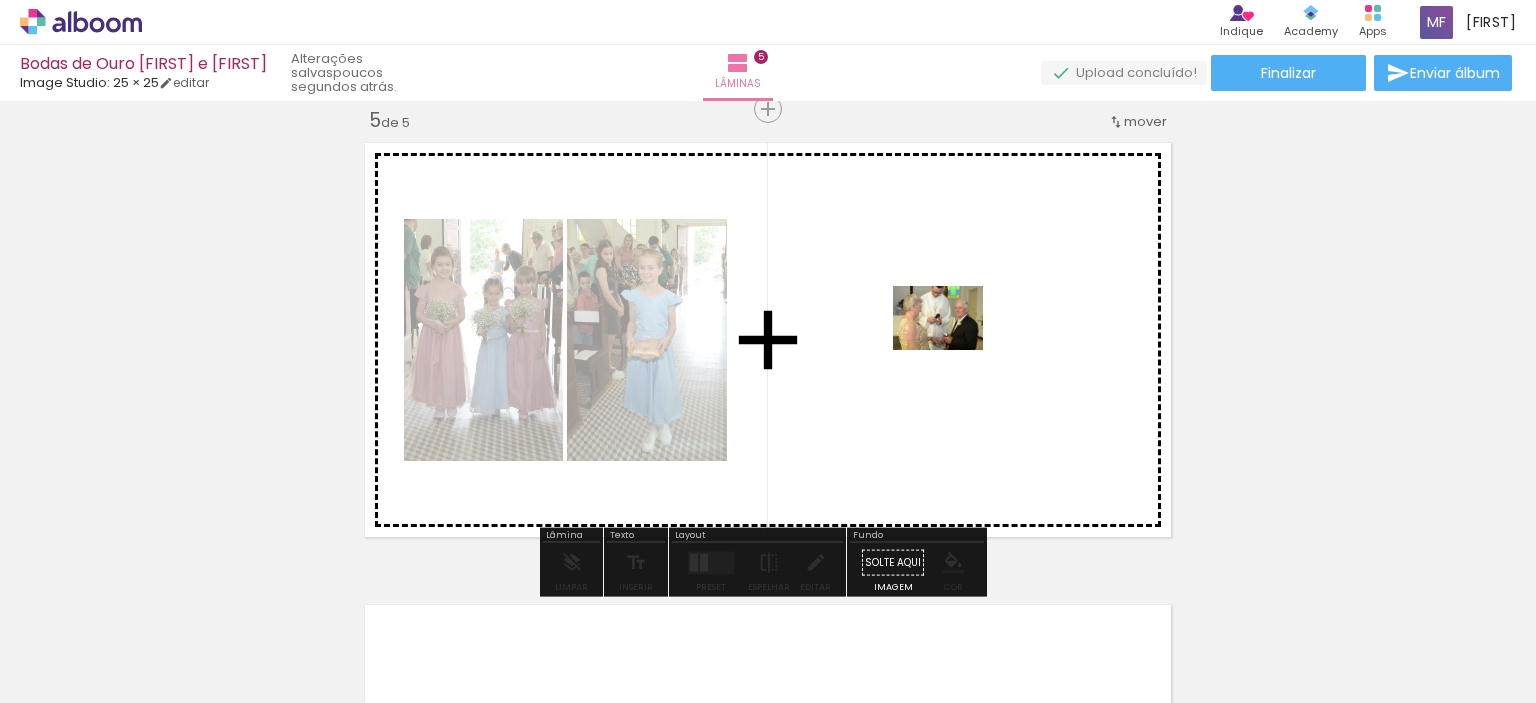 drag, startPoint x: 820, startPoint y: 656, endPoint x: 909, endPoint y: 651, distance: 89.140335 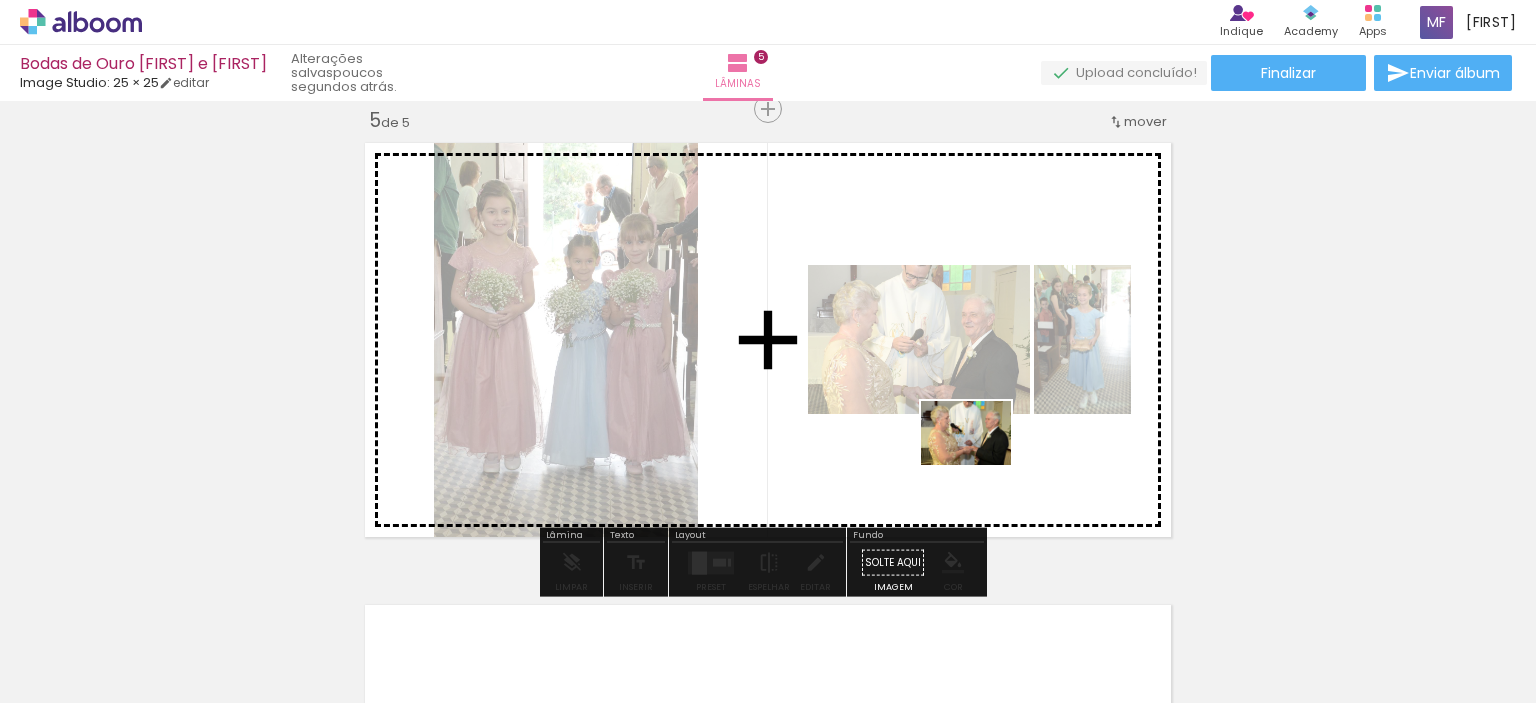 drag, startPoint x: 908, startPoint y: 655, endPoint x: 981, endPoint y: 461, distance: 207.28 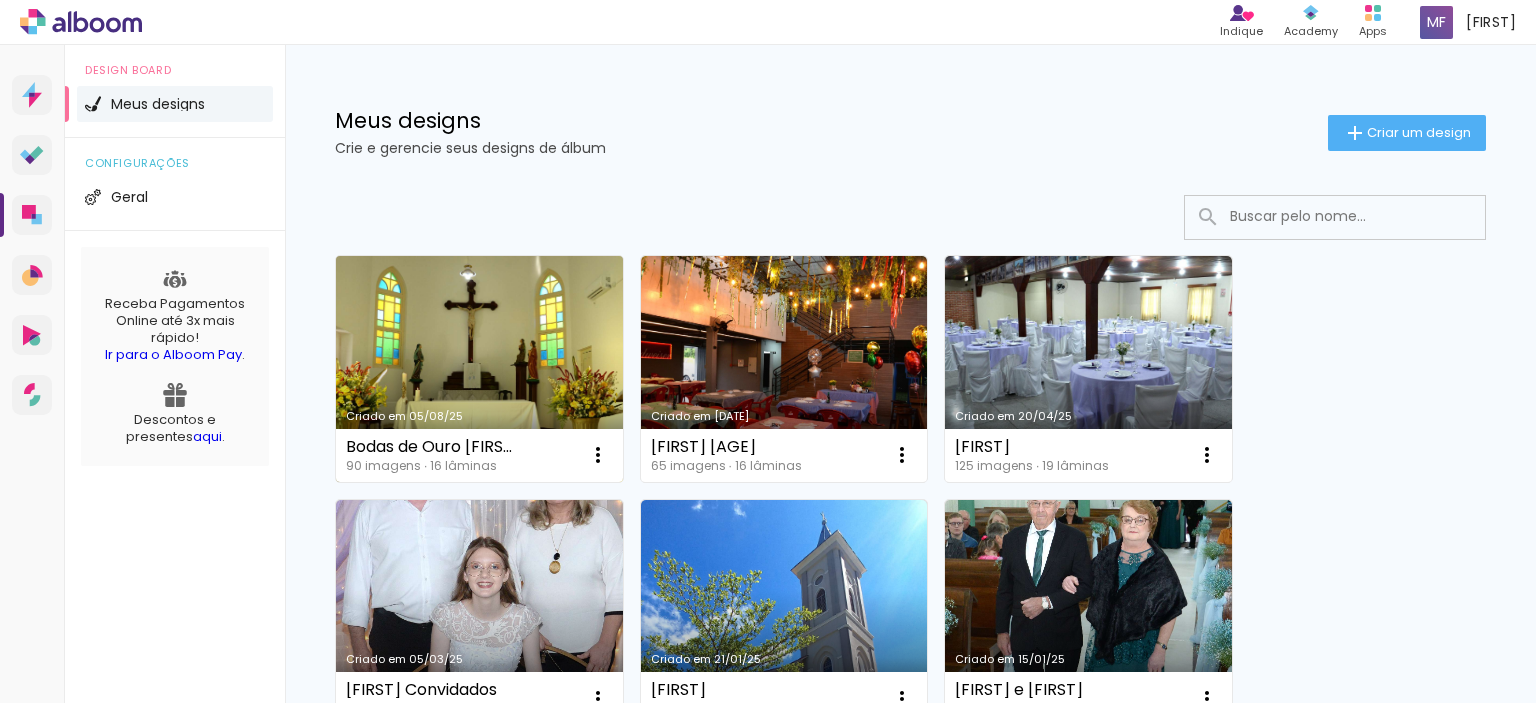 scroll, scrollTop: 0, scrollLeft: 0, axis: both 